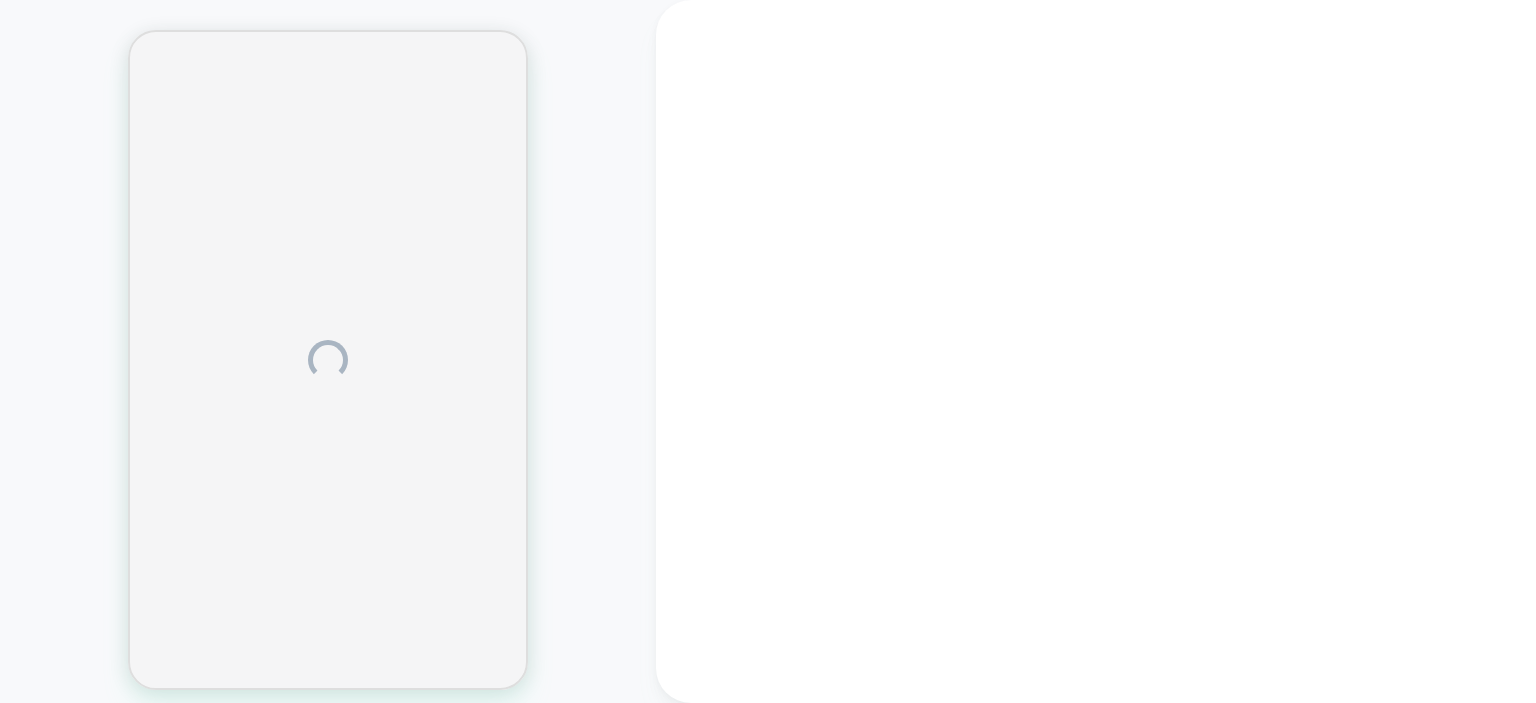 scroll, scrollTop: 0, scrollLeft: 0, axis: both 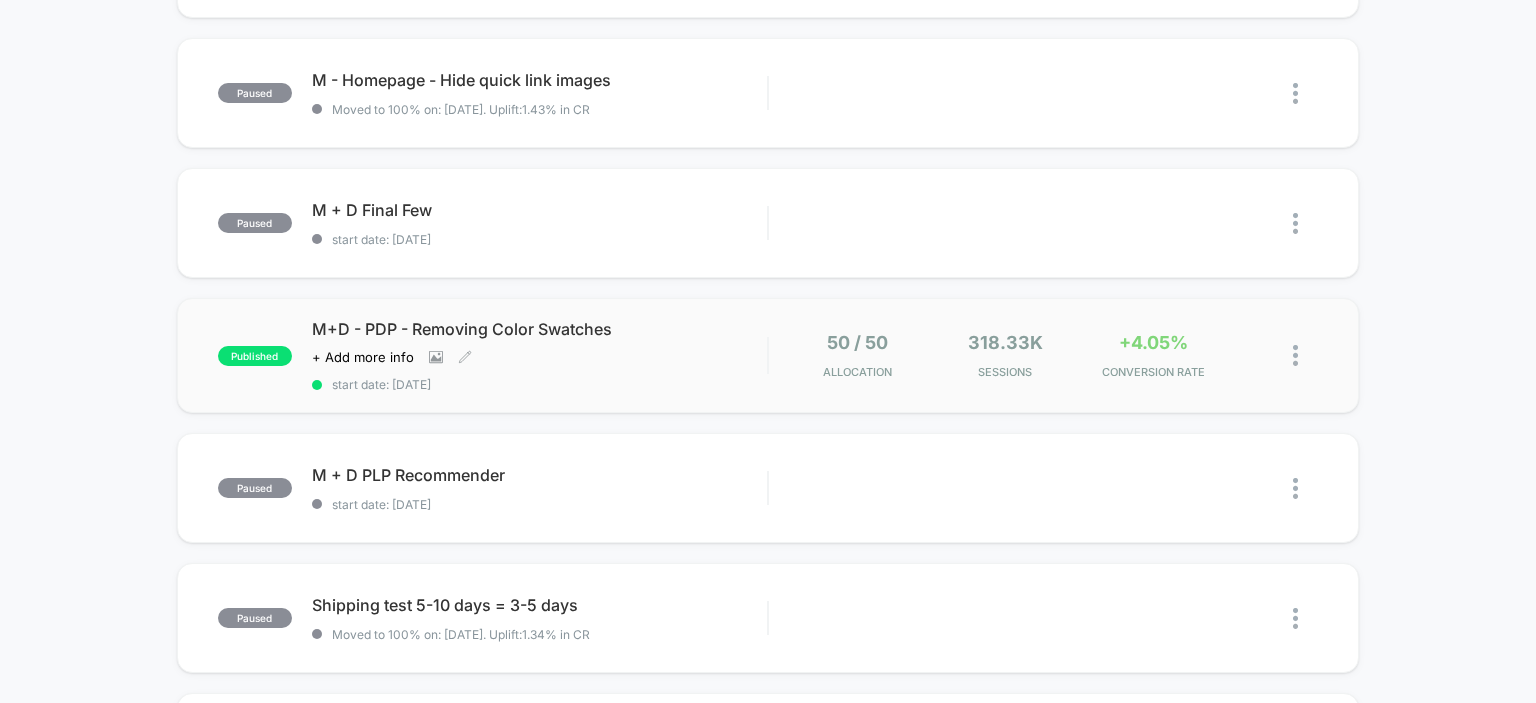 click on "M+D - PDP - Removing Color Swatches Click to view images Click to edit experience details + Add more info start date: [DATE]" at bounding box center (540, 355) 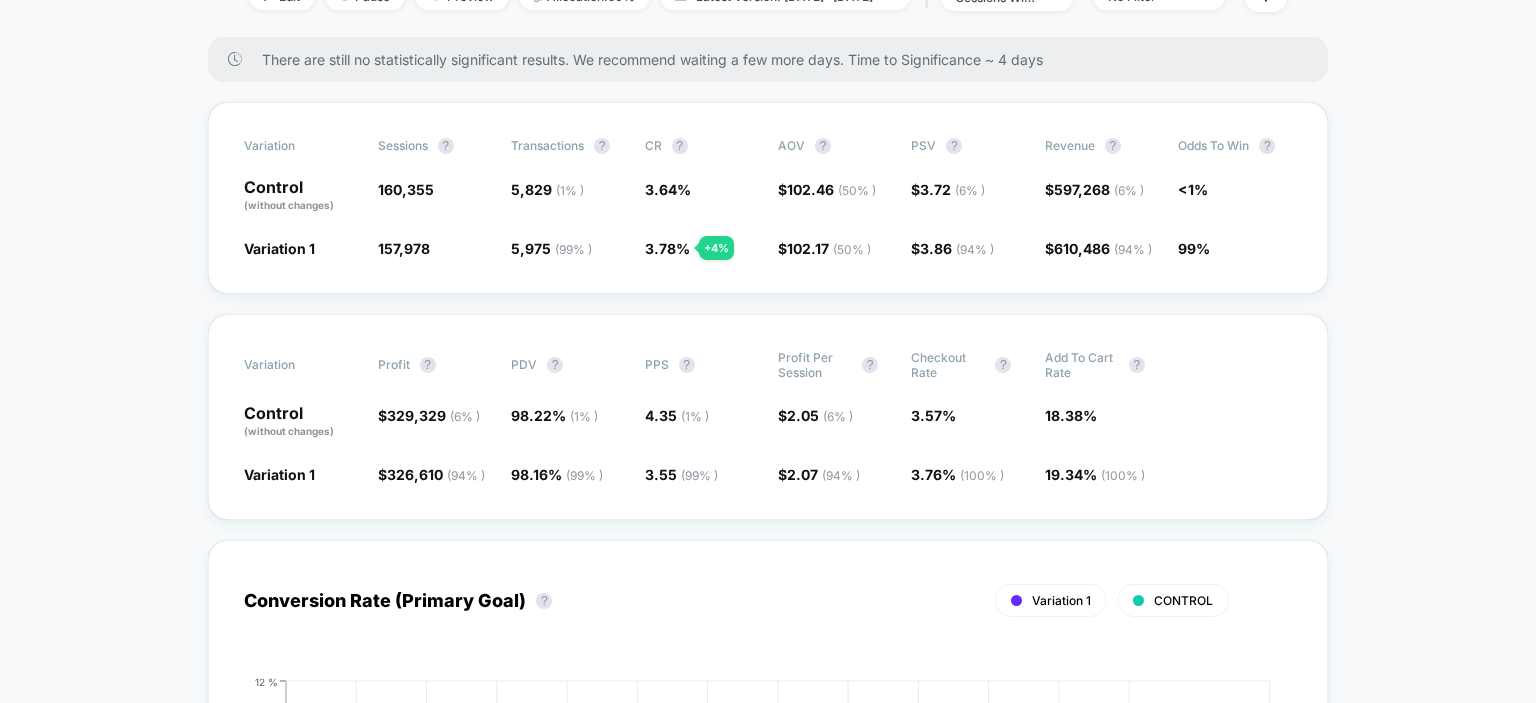 scroll, scrollTop: 200, scrollLeft: 0, axis: vertical 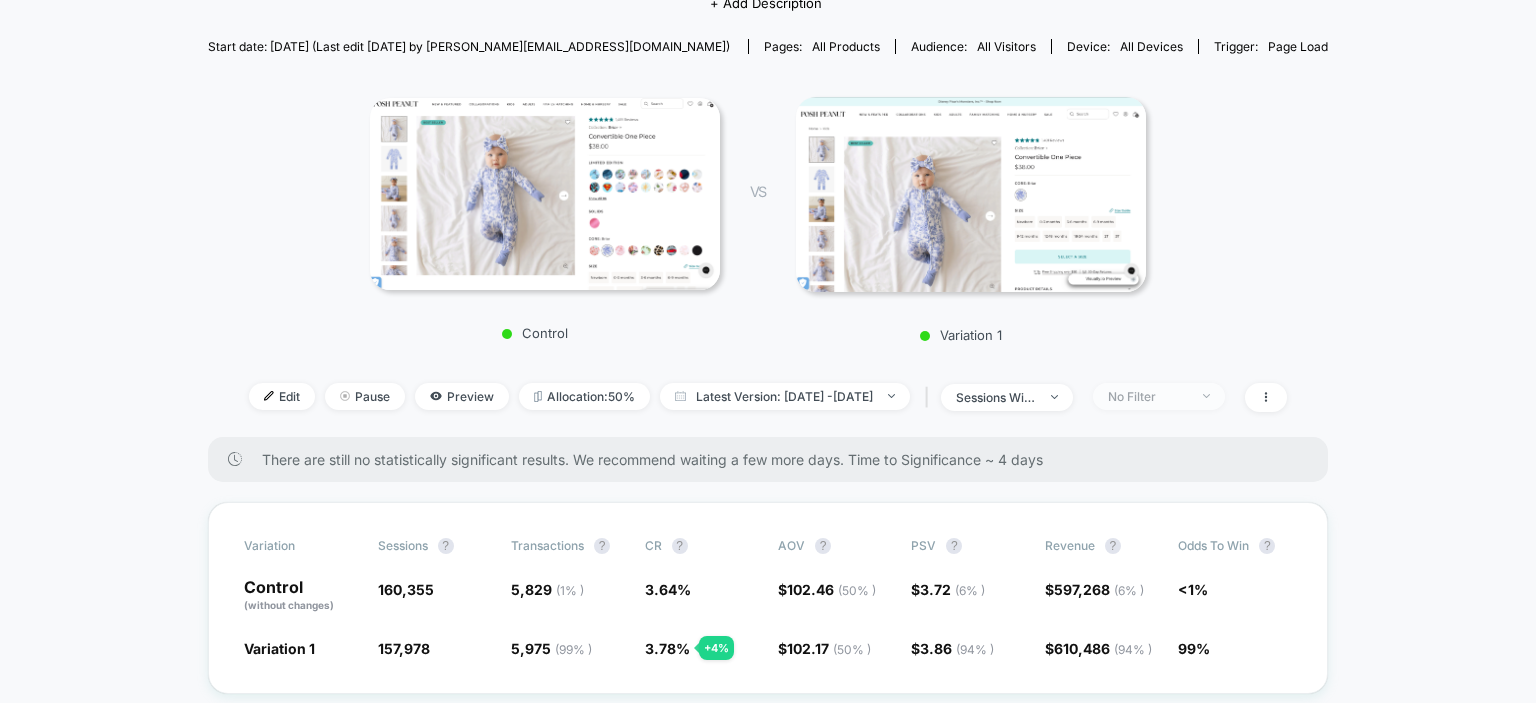 click on "No Filter" at bounding box center [1148, 396] 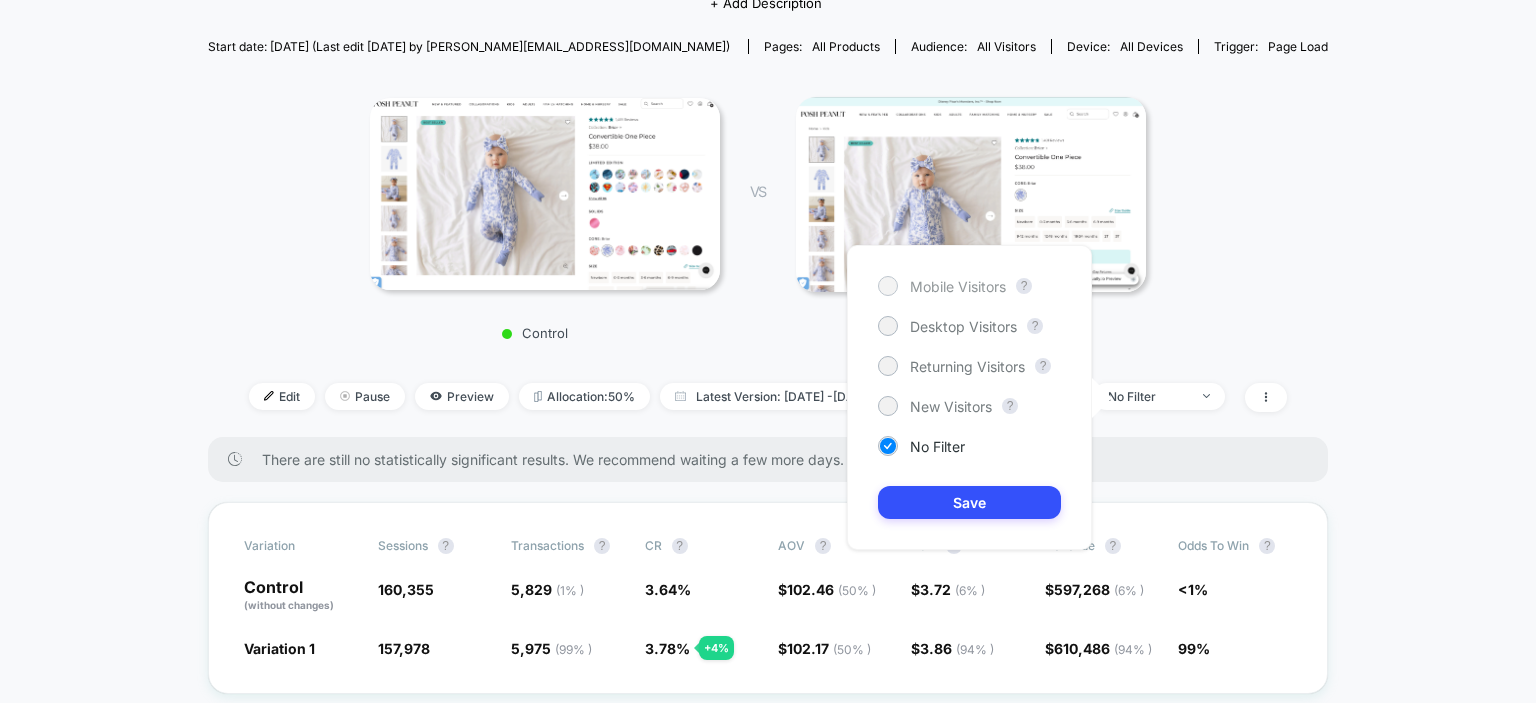 click on "Mobile Visitors" at bounding box center (958, 286) 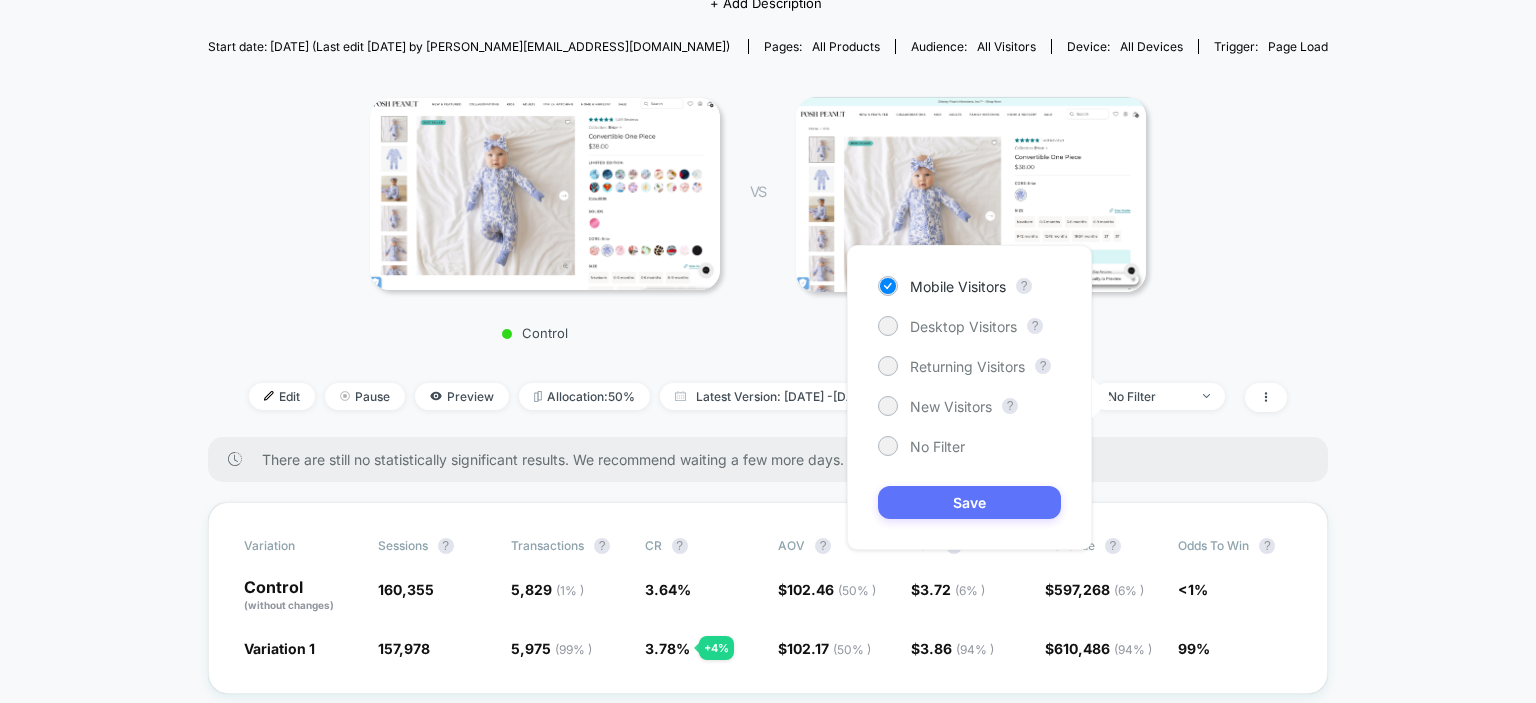 click on "Save" at bounding box center [969, 502] 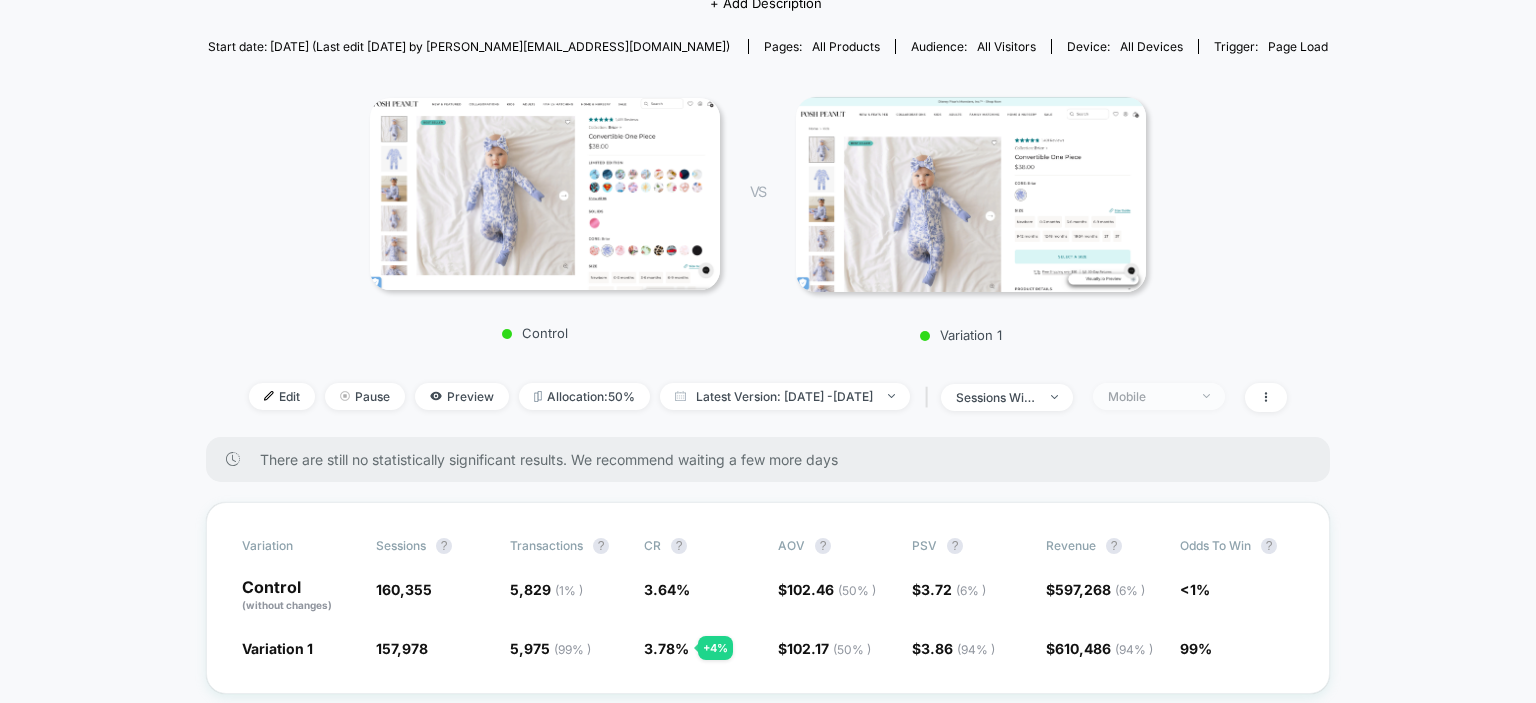 click on "Mobile" at bounding box center (1159, 396) 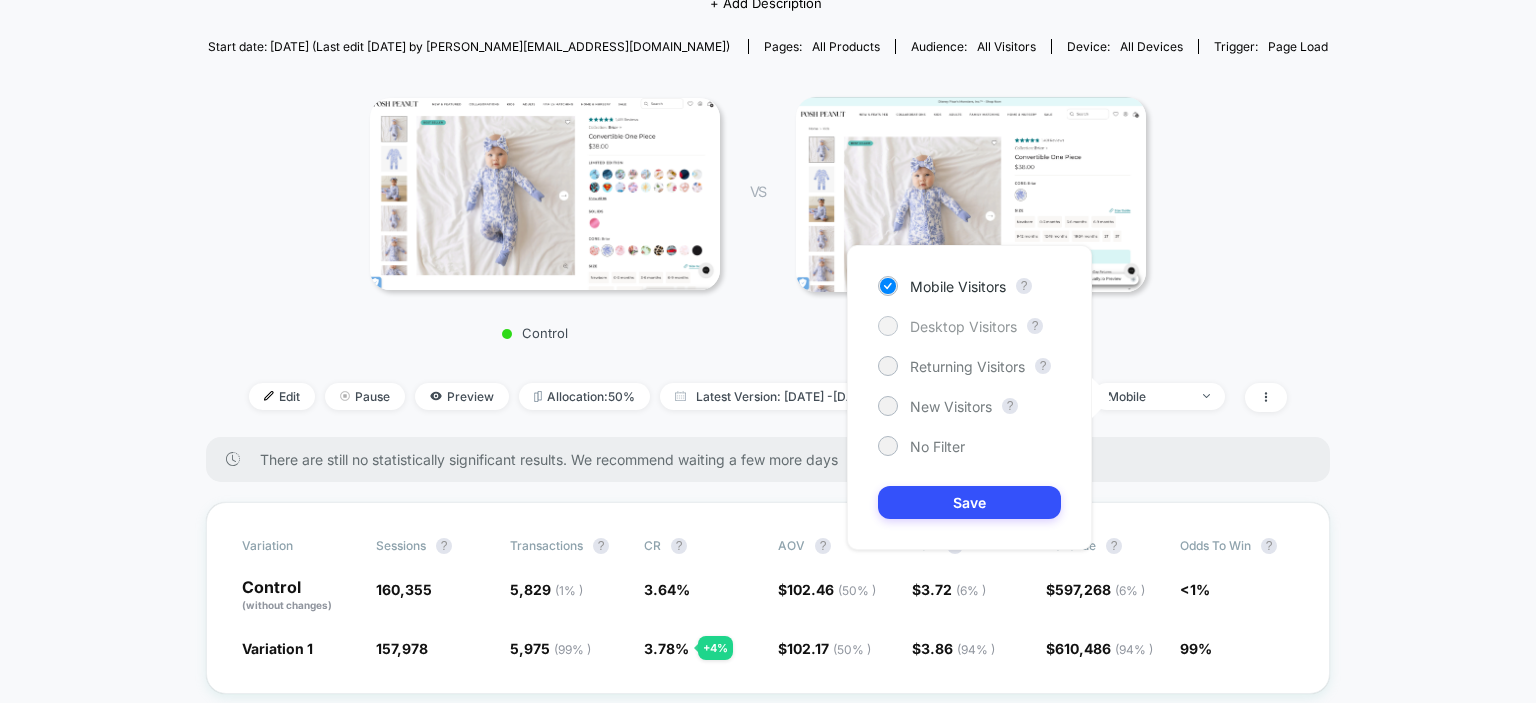 click on "Desktop Visitors" at bounding box center (963, 326) 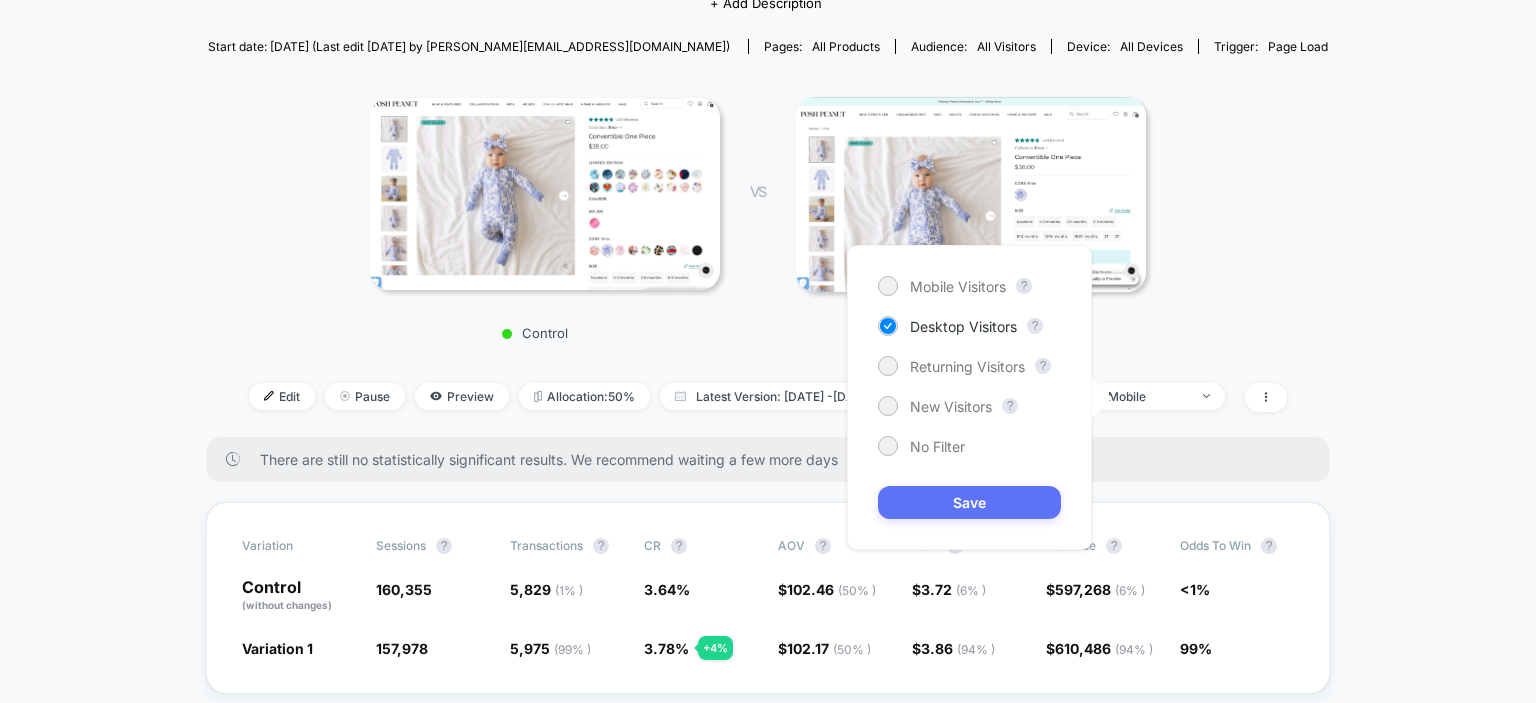 click on "Save" at bounding box center [969, 502] 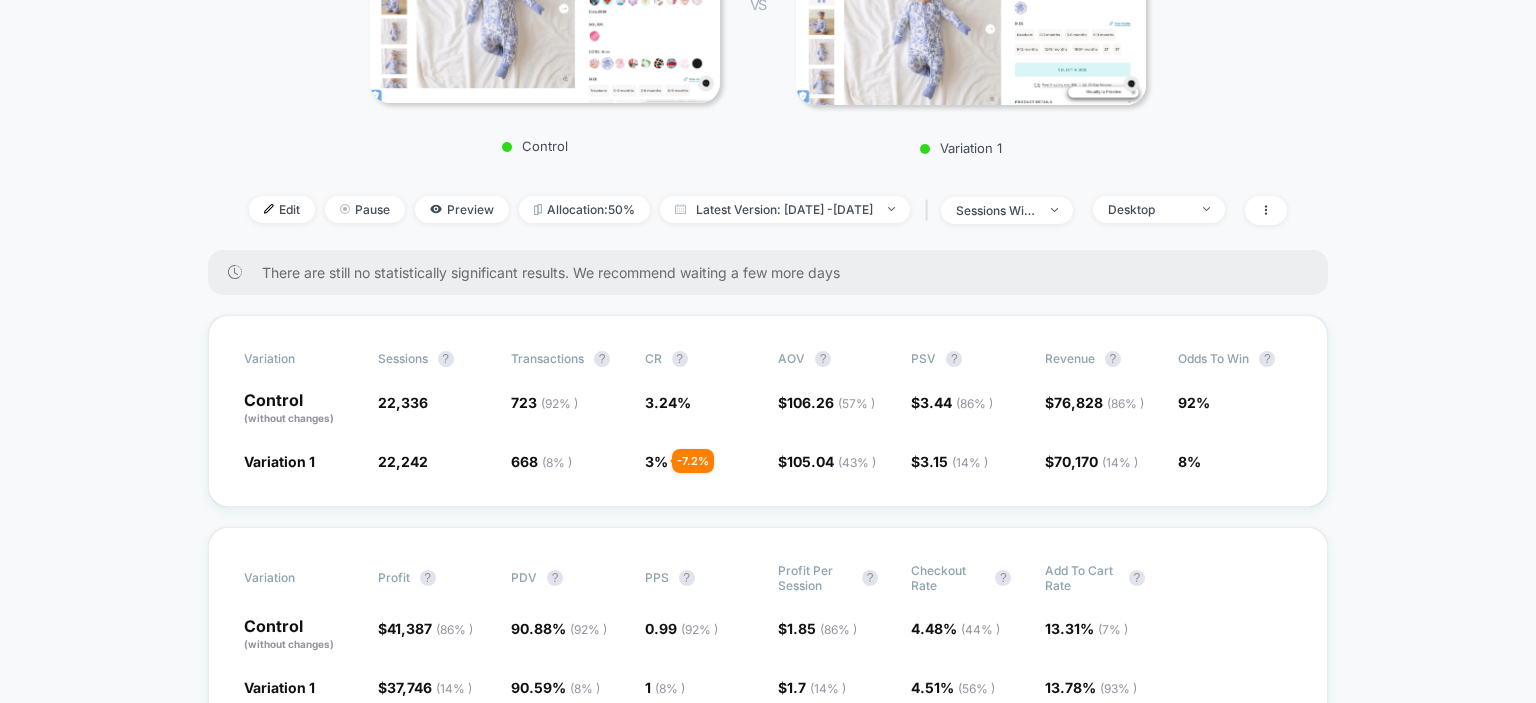 scroll, scrollTop: 400, scrollLeft: 0, axis: vertical 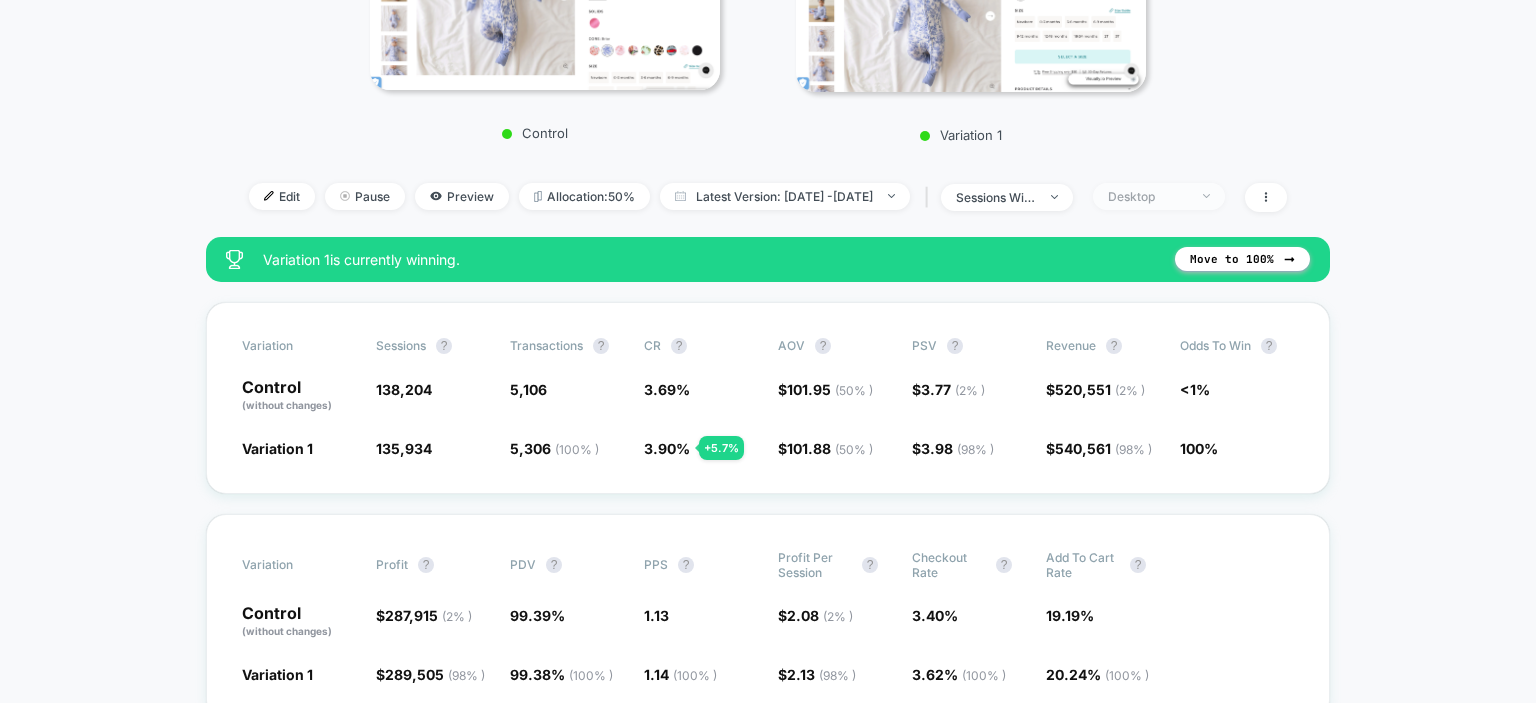 click on "Desktop" at bounding box center (1159, 196) 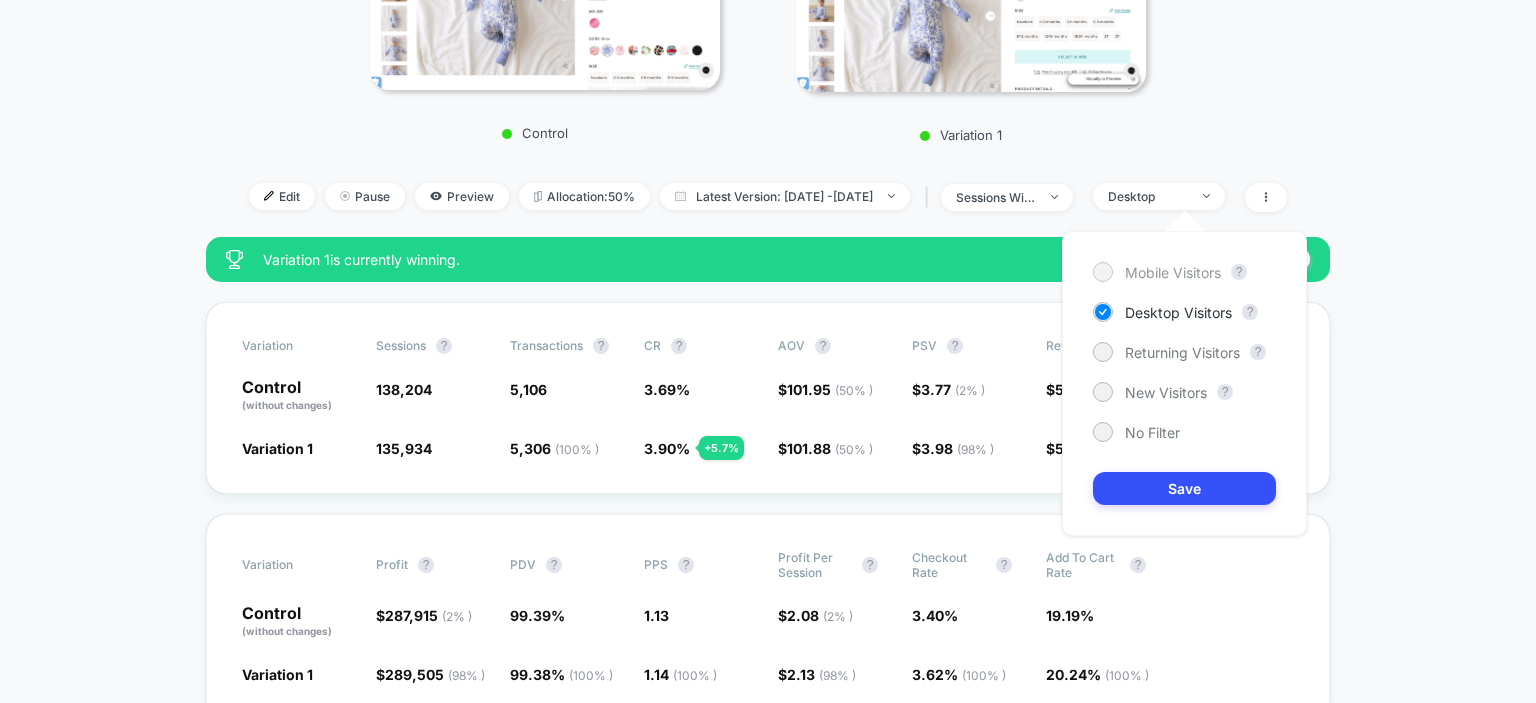 click on "Mobile Visitors" at bounding box center (1173, 272) 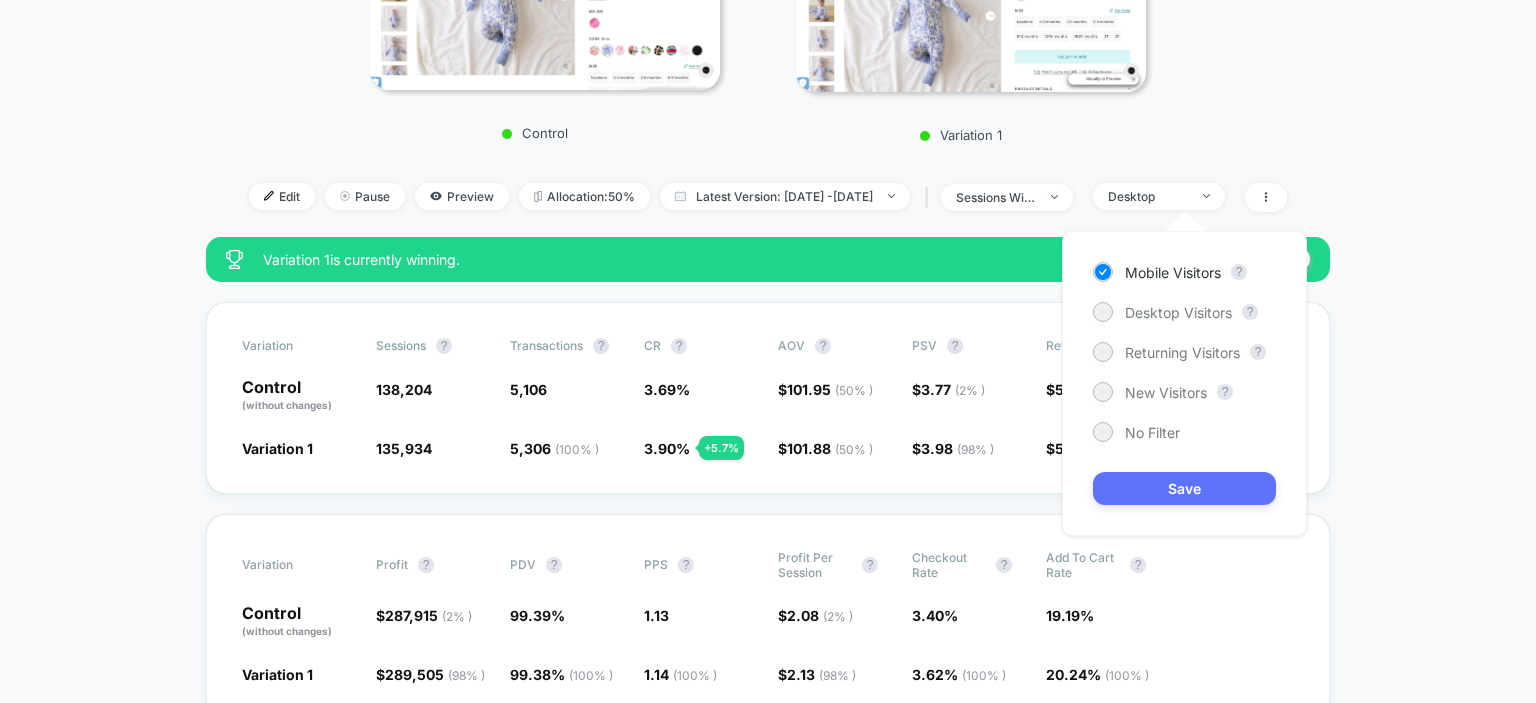 click on "Save" at bounding box center [1184, 488] 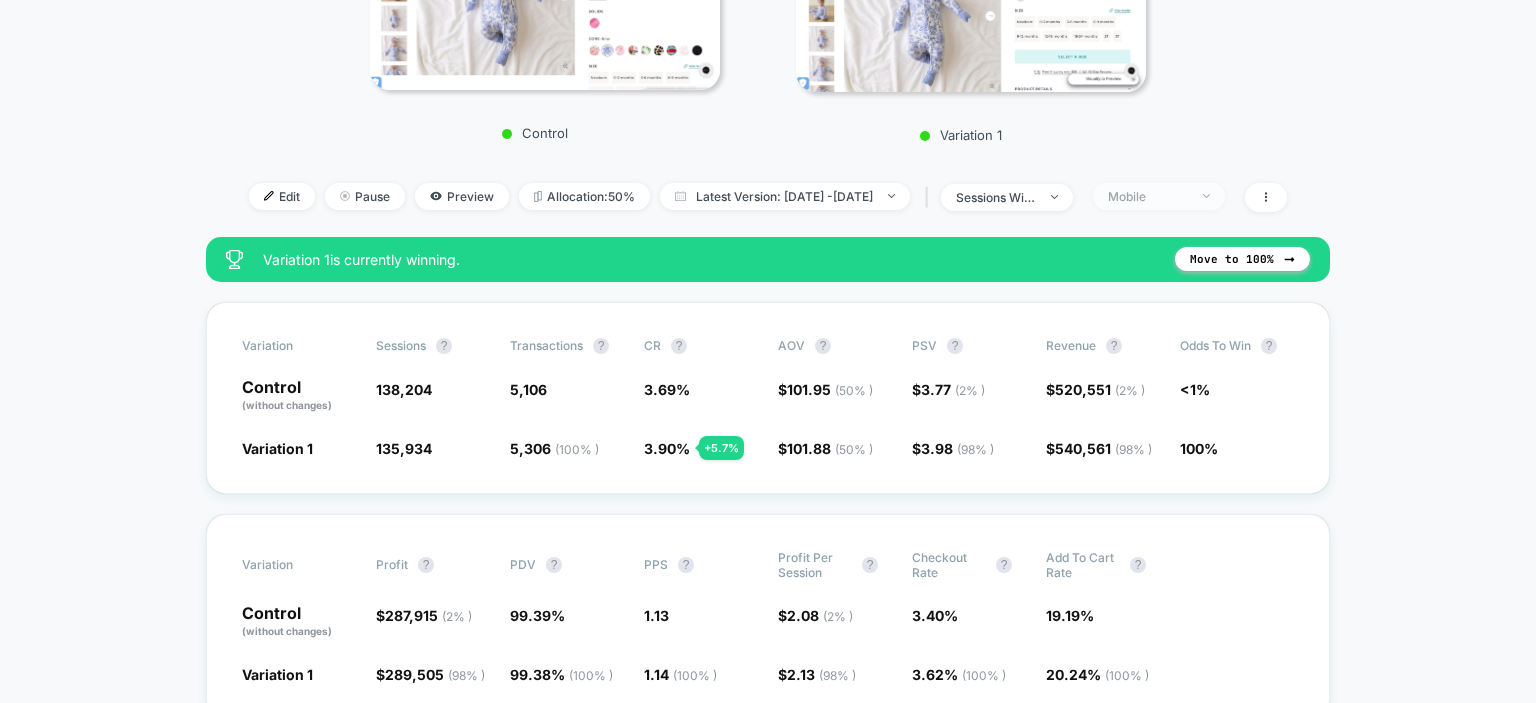 click on "Mobile" at bounding box center (1148, 196) 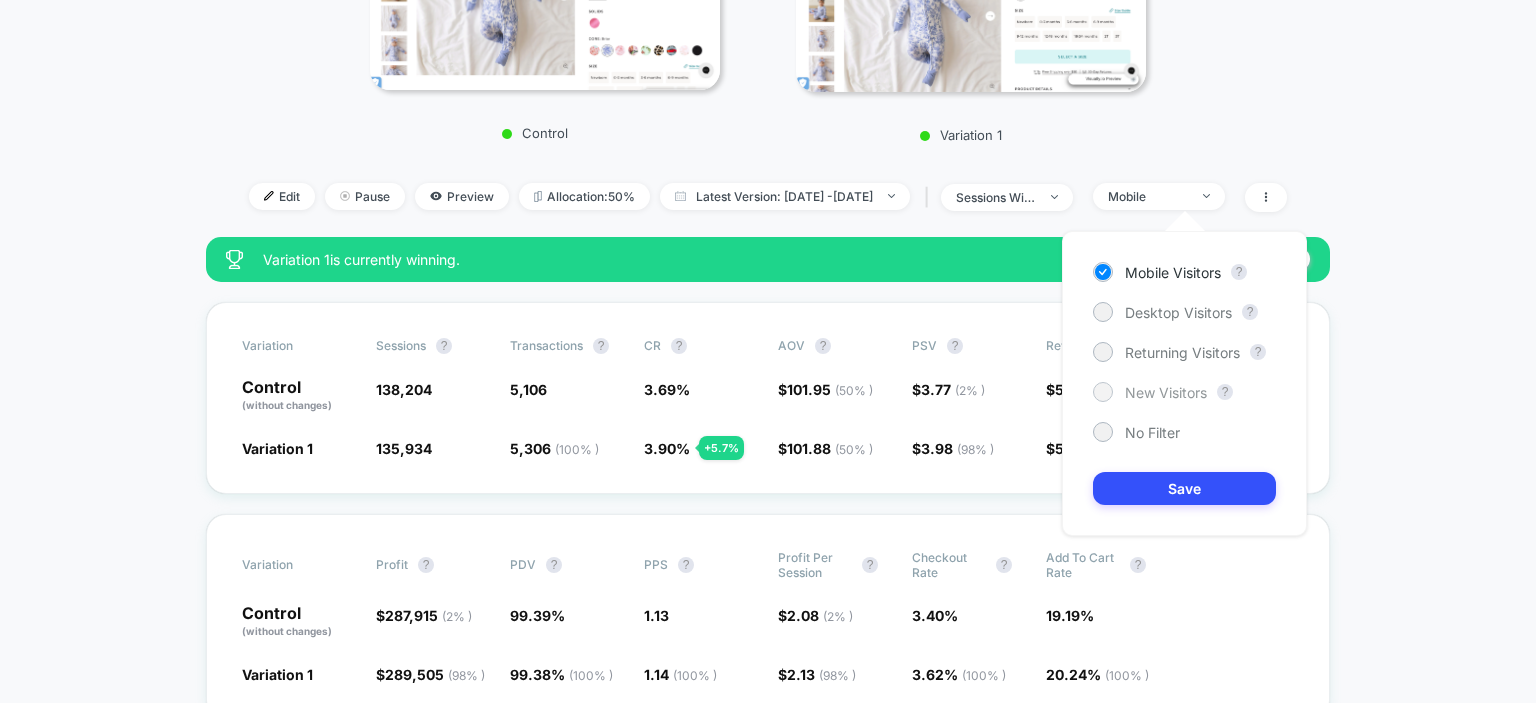 click on "New Visitors" at bounding box center (1166, 392) 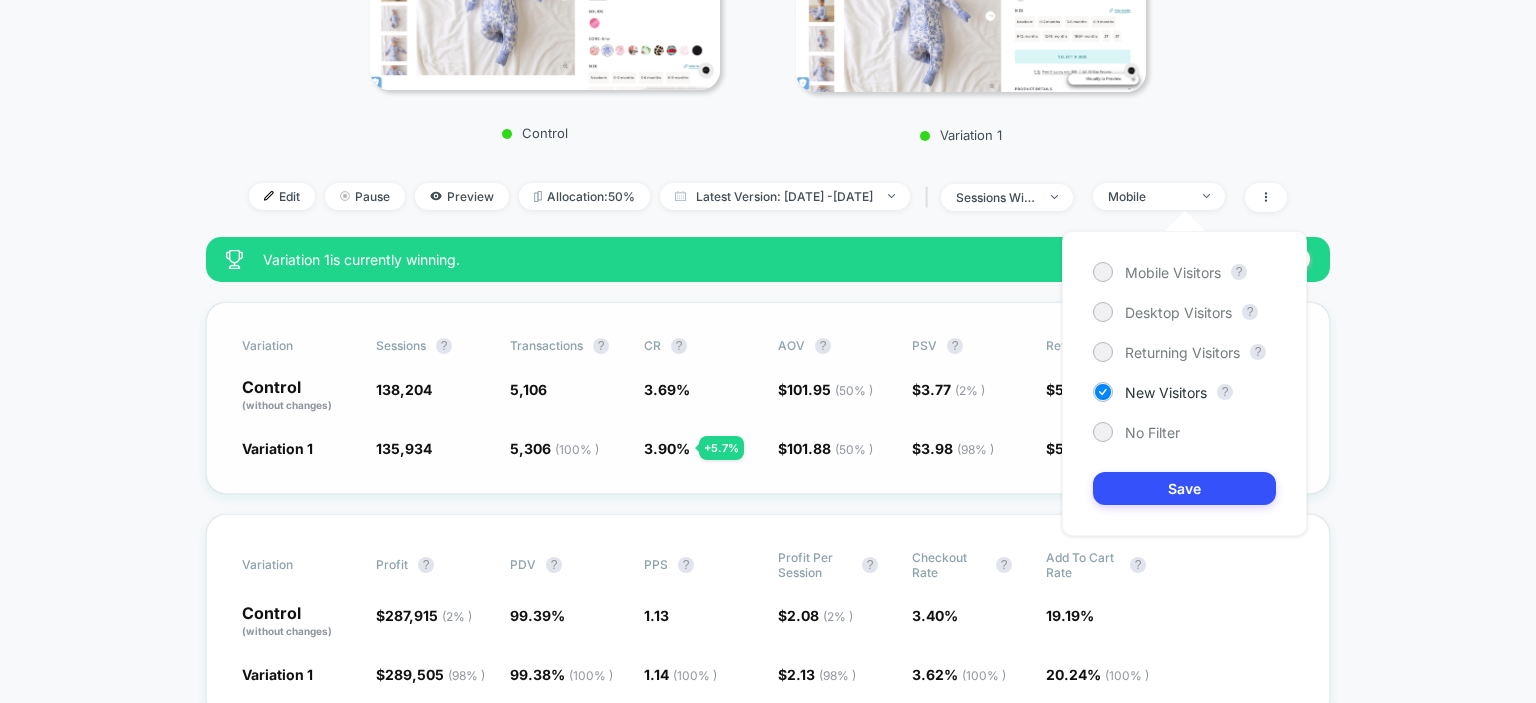 click on "Save" at bounding box center [1184, 488] 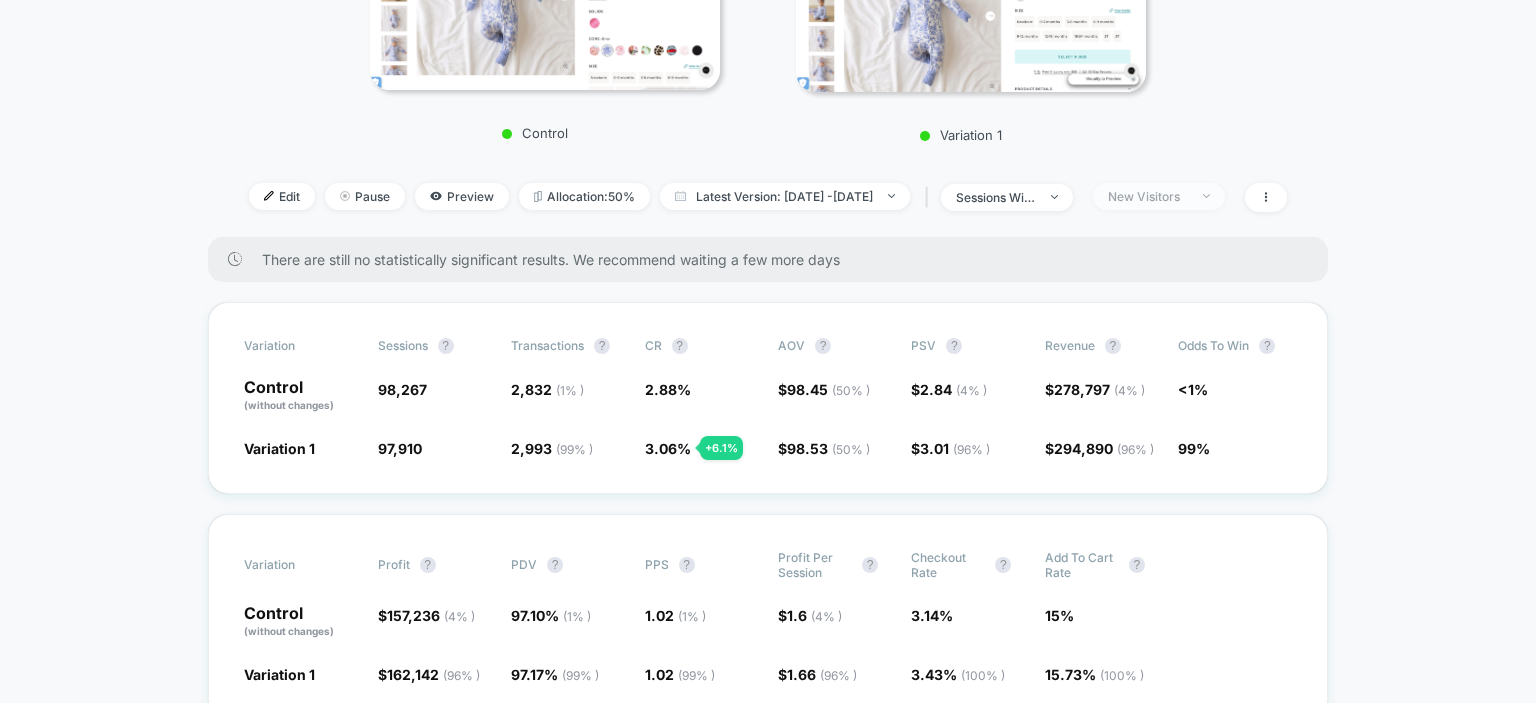 click on "New Visitors" at bounding box center (1148, 196) 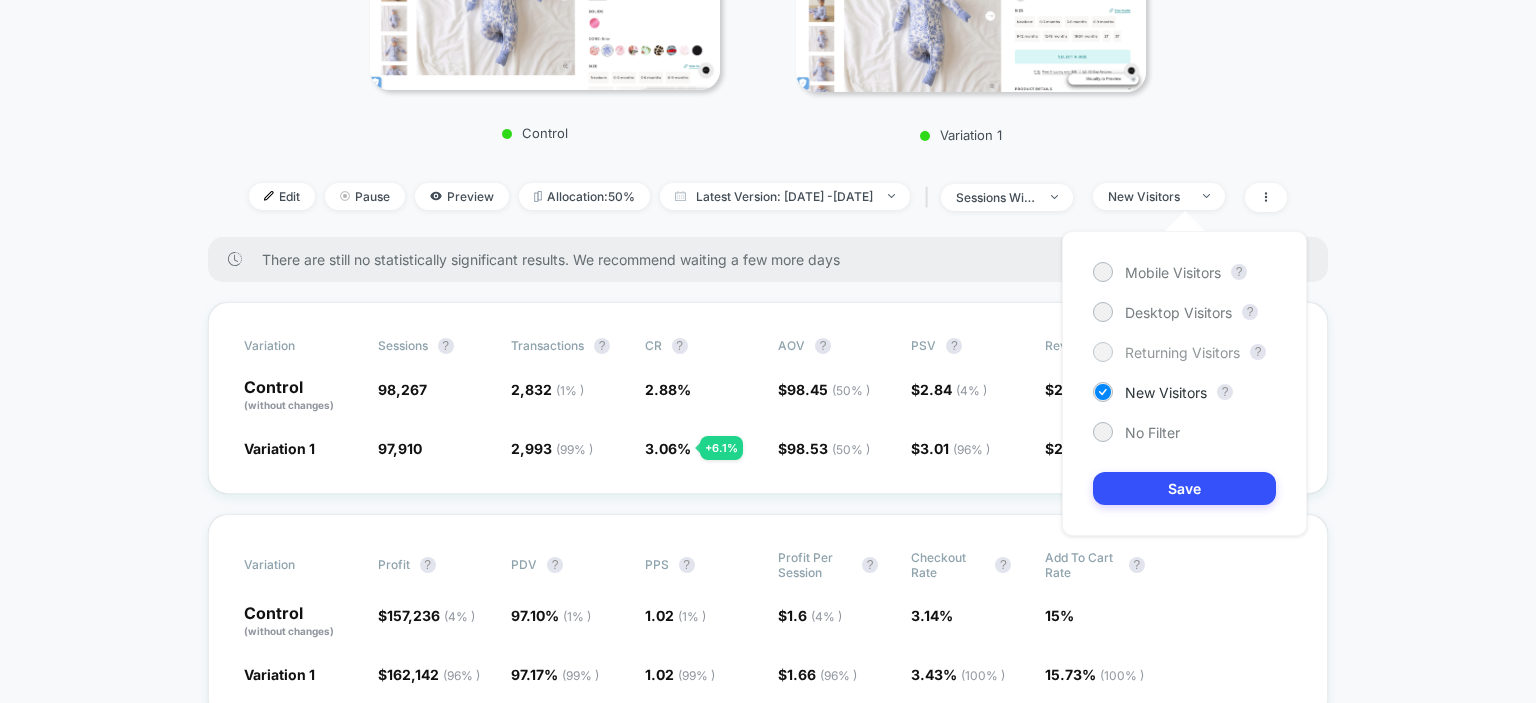 click on "Returning Visitors" at bounding box center [1182, 352] 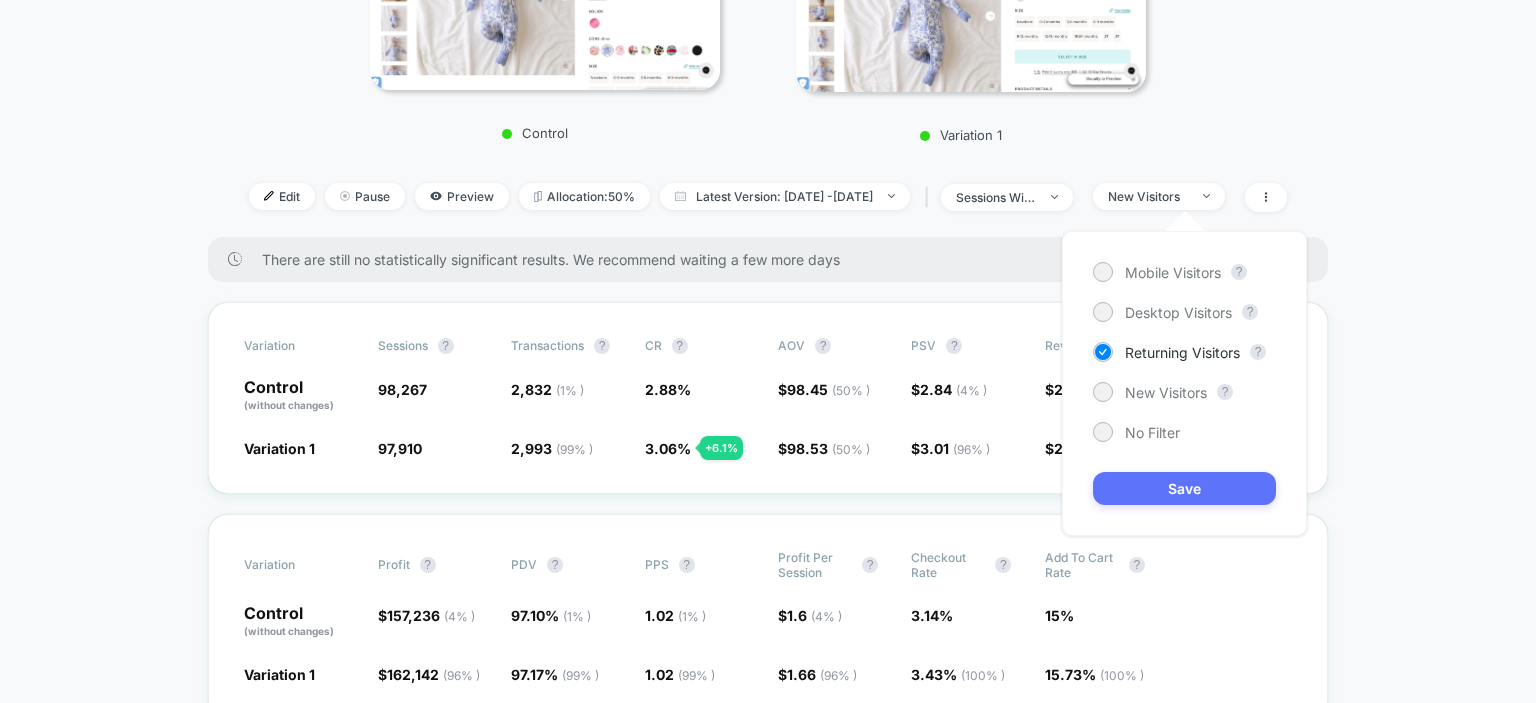 click on "Save" at bounding box center (1184, 488) 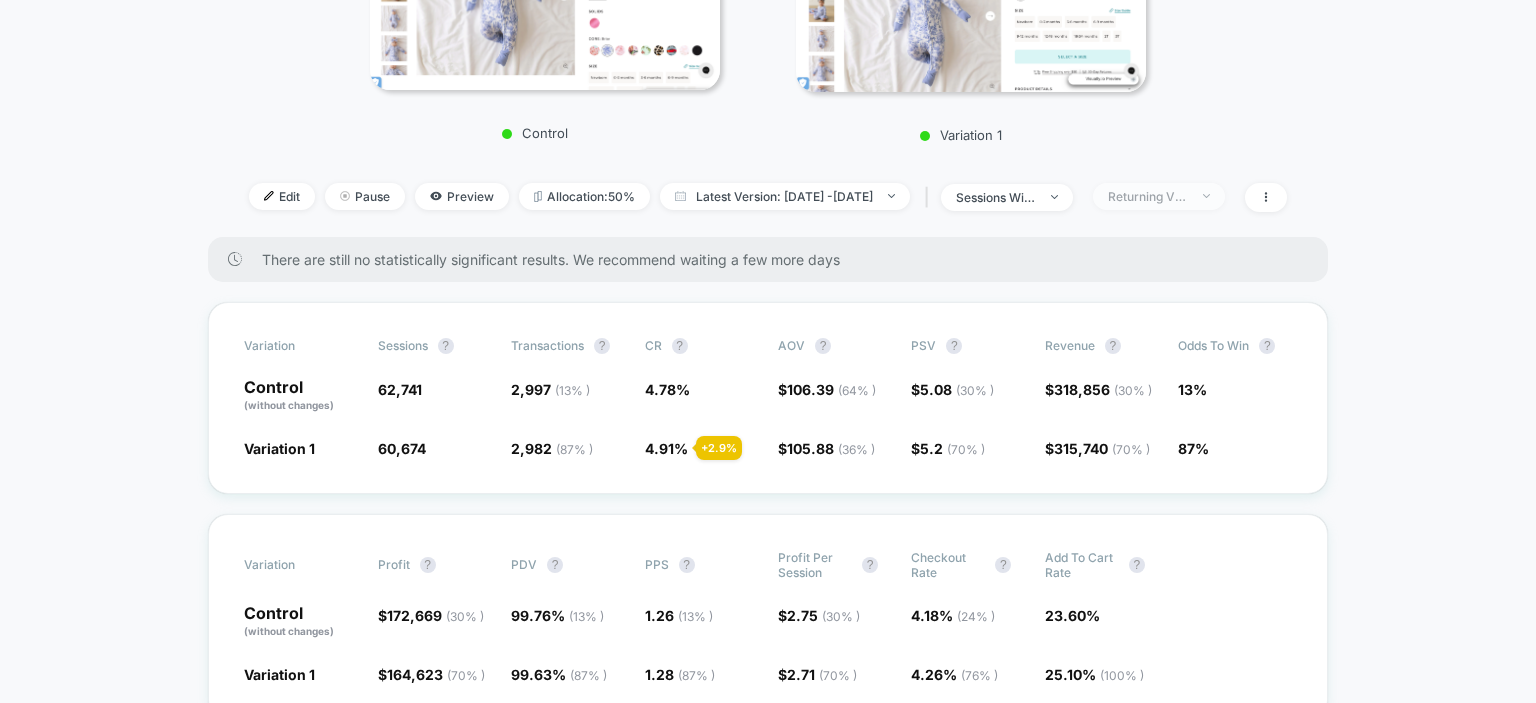 click on "Returning Visitors" at bounding box center (1159, 196) 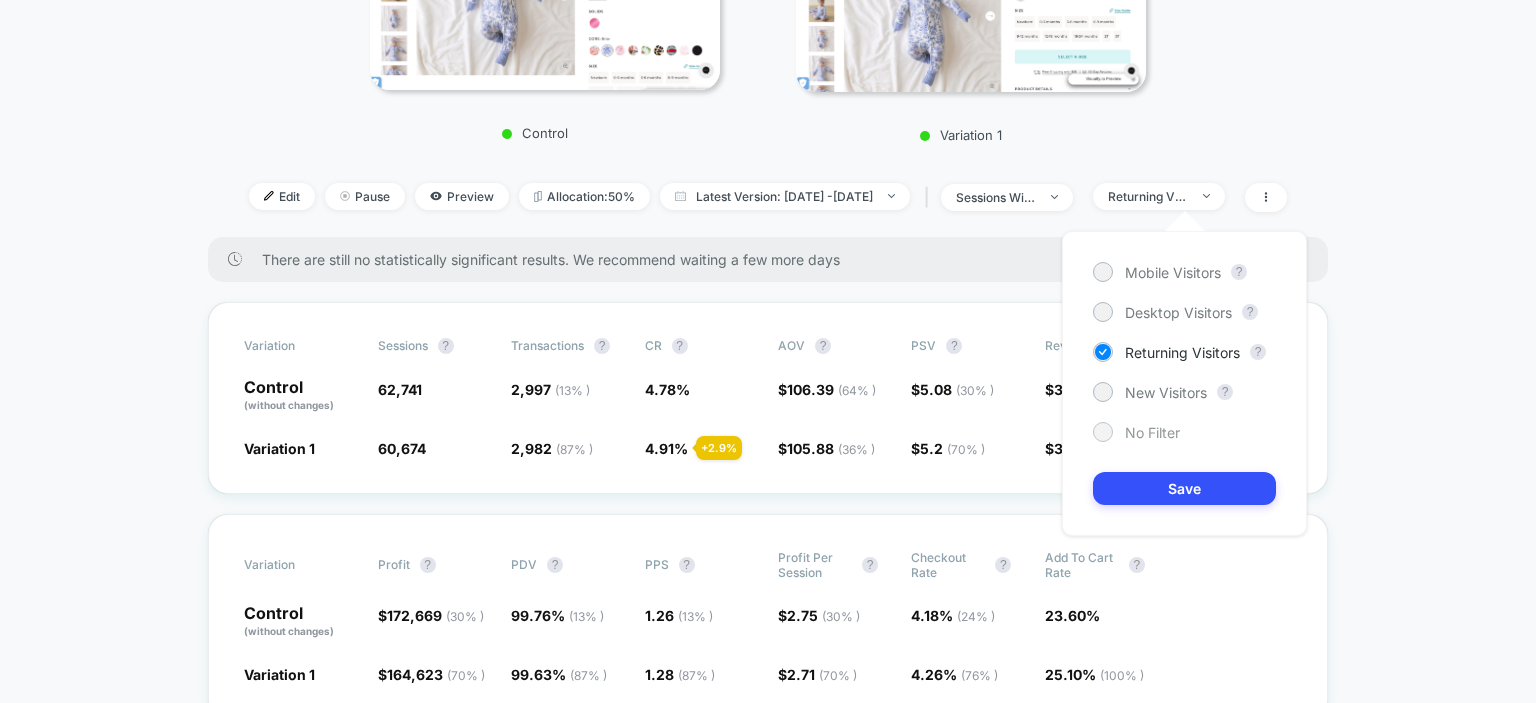 click on "No Filter" at bounding box center (1152, 432) 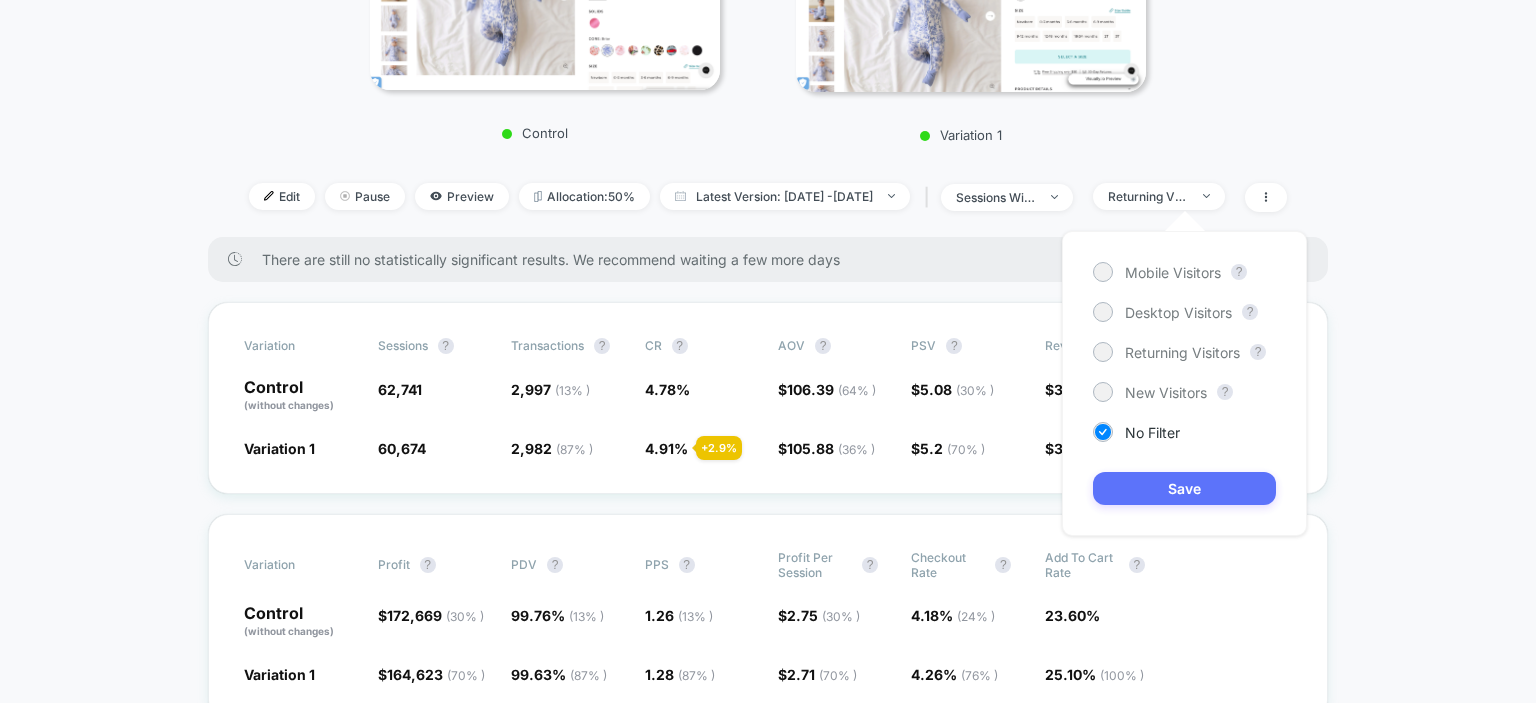 click on "Save" at bounding box center [1184, 488] 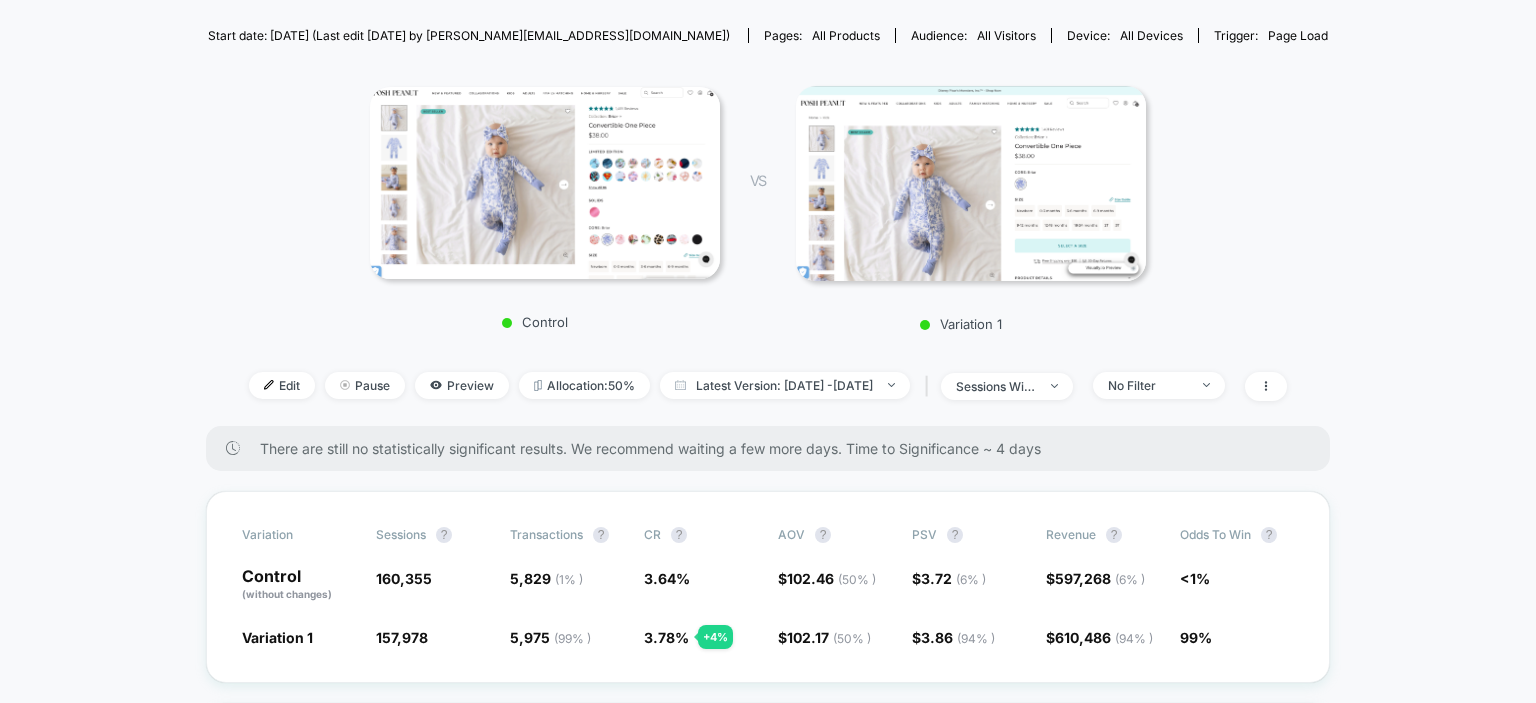 scroll, scrollTop: 200, scrollLeft: 0, axis: vertical 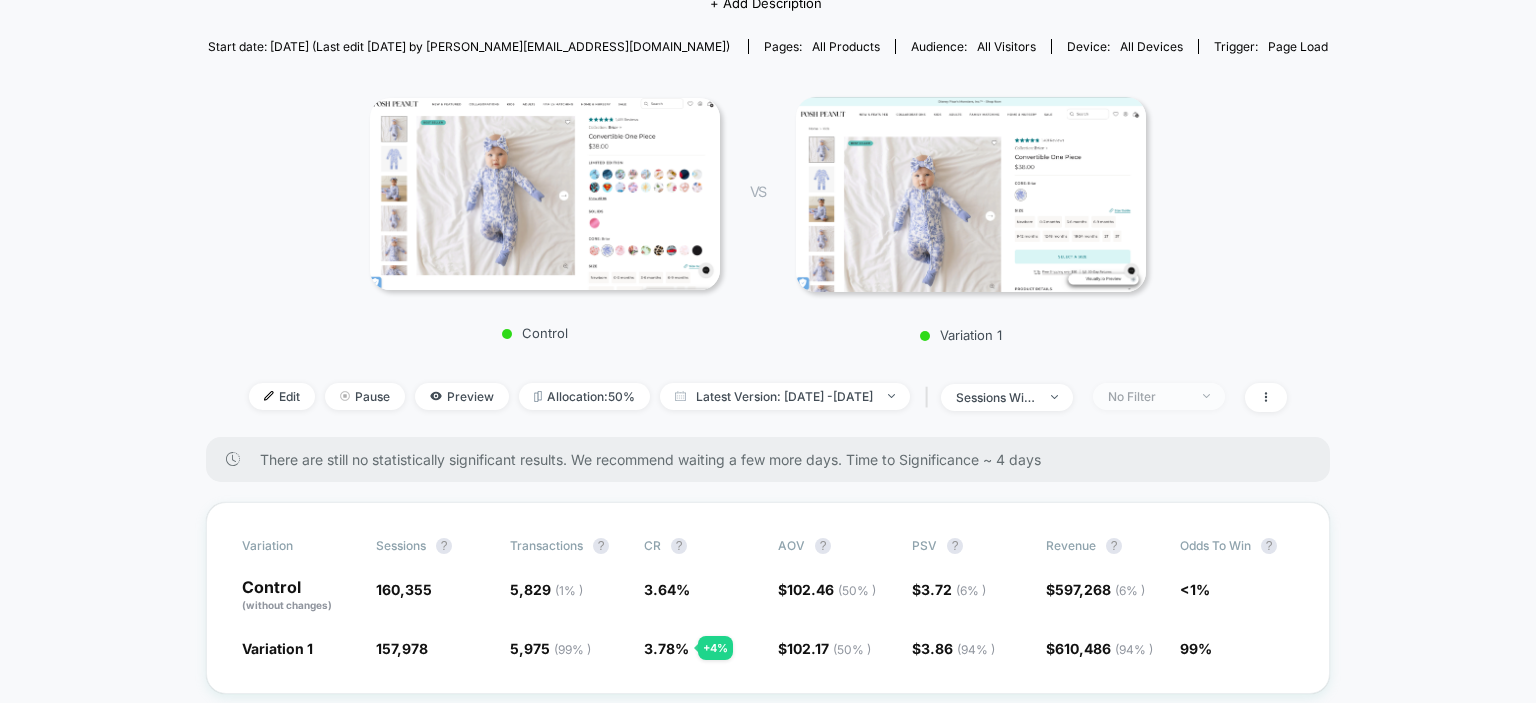click on "No Filter" at bounding box center [1148, 396] 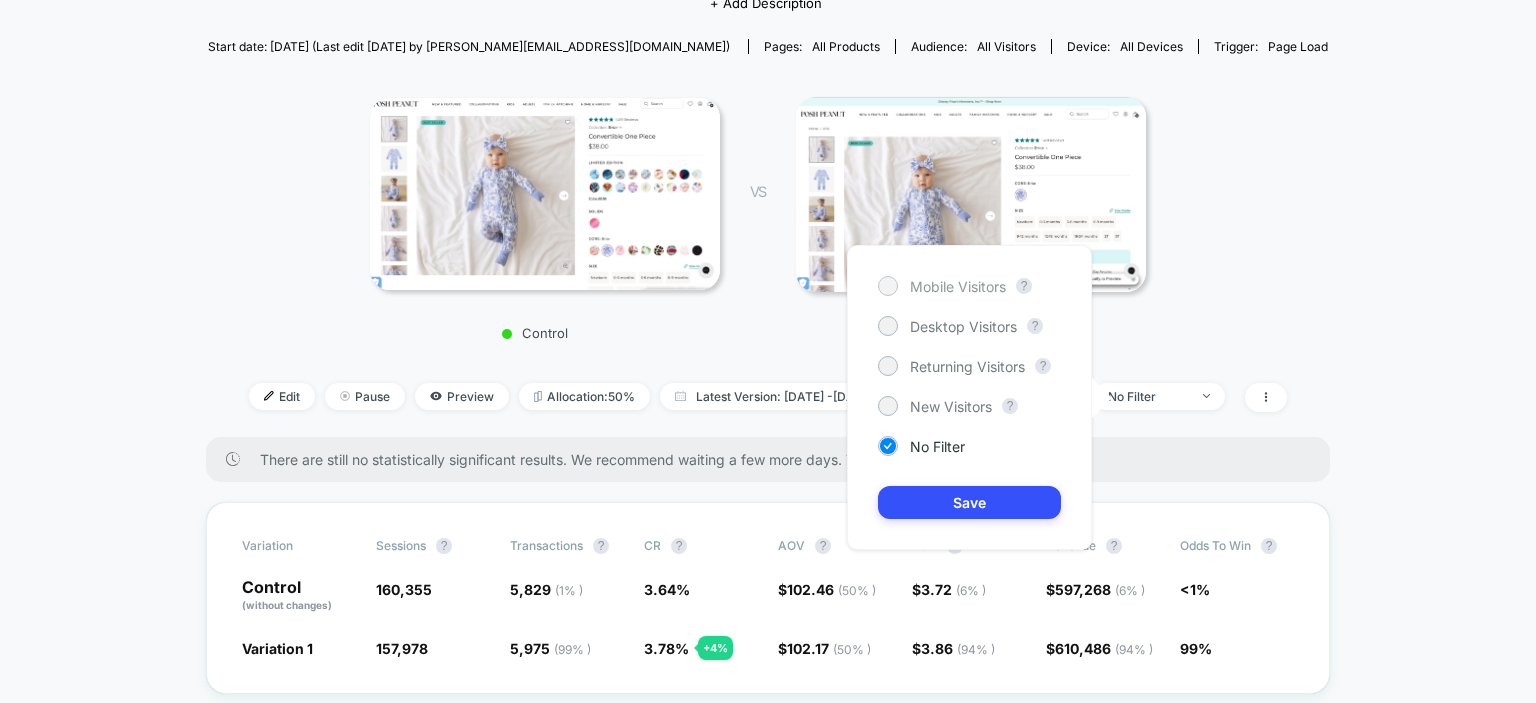 click on "Mobile Visitors" at bounding box center (958, 286) 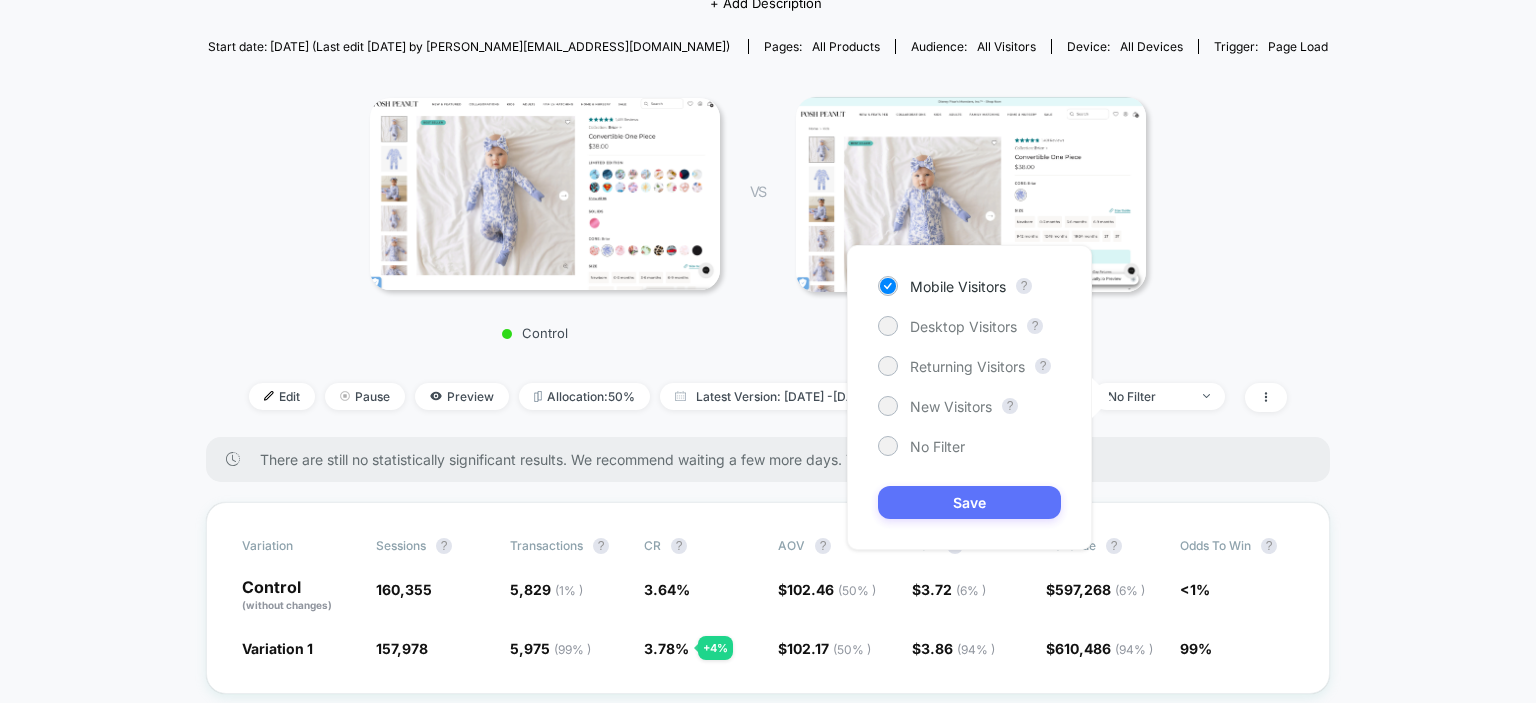 click on "Save" at bounding box center [969, 502] 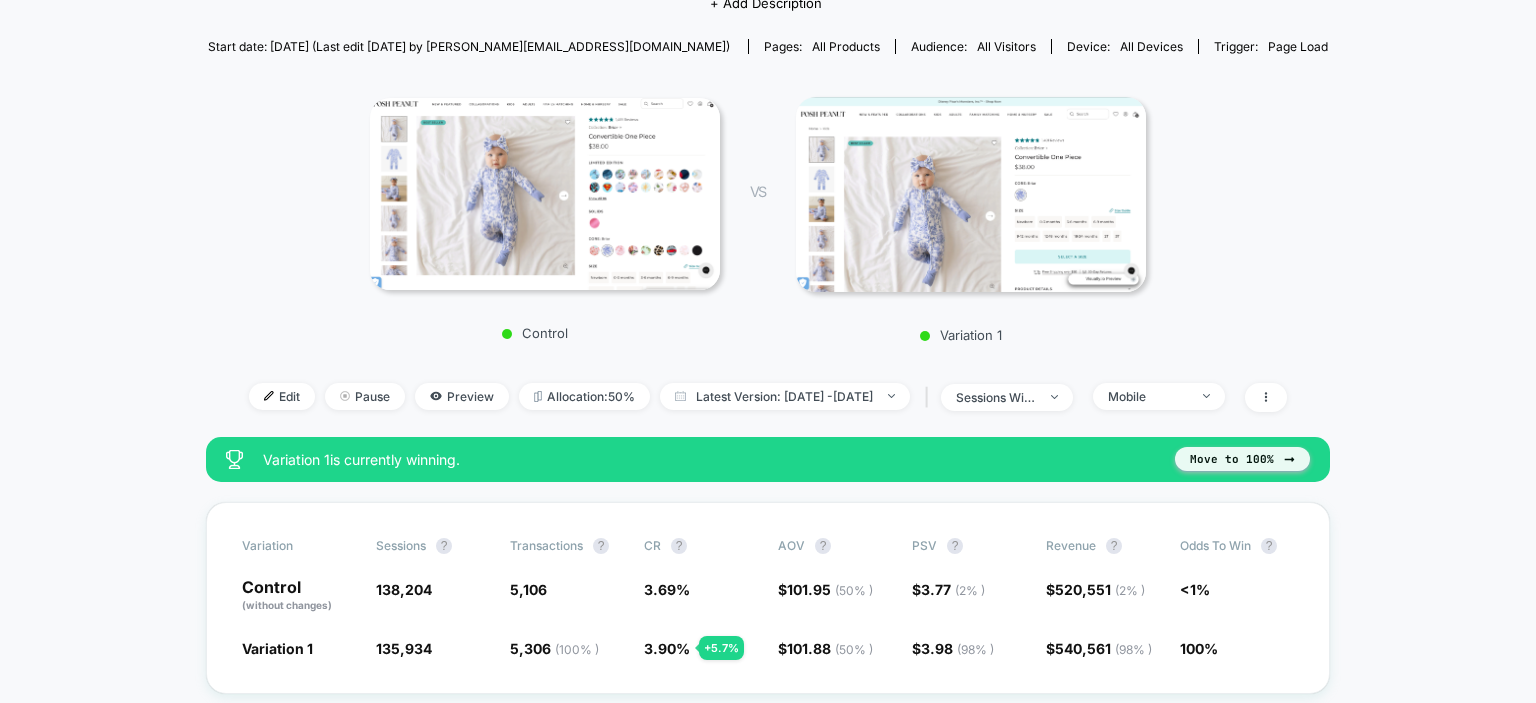 click on "Move to 100%" at bounding box center (1242, 459) 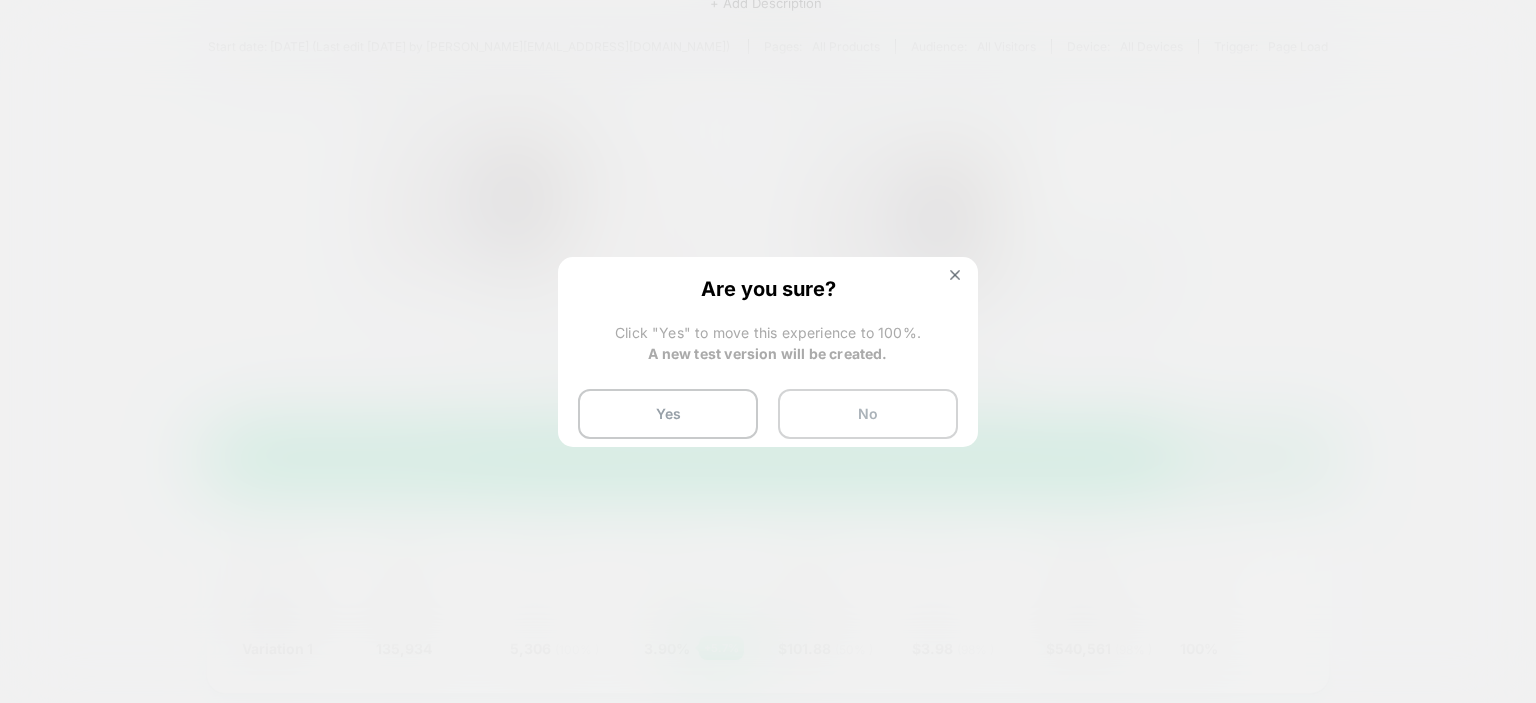click on "No" at bounding box center [868, 414] 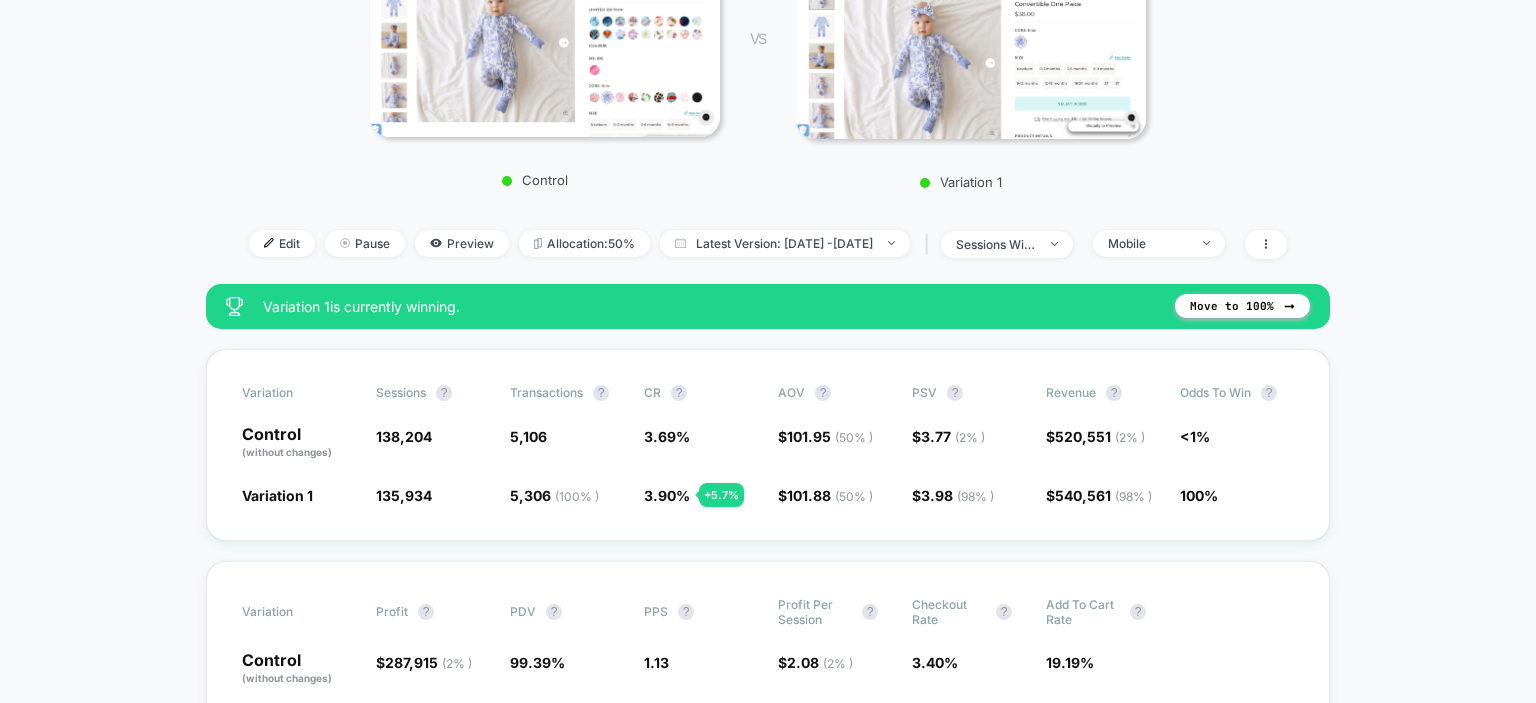 scroll, scrollTop: 300, scrollLeft: 0, axis: vertical 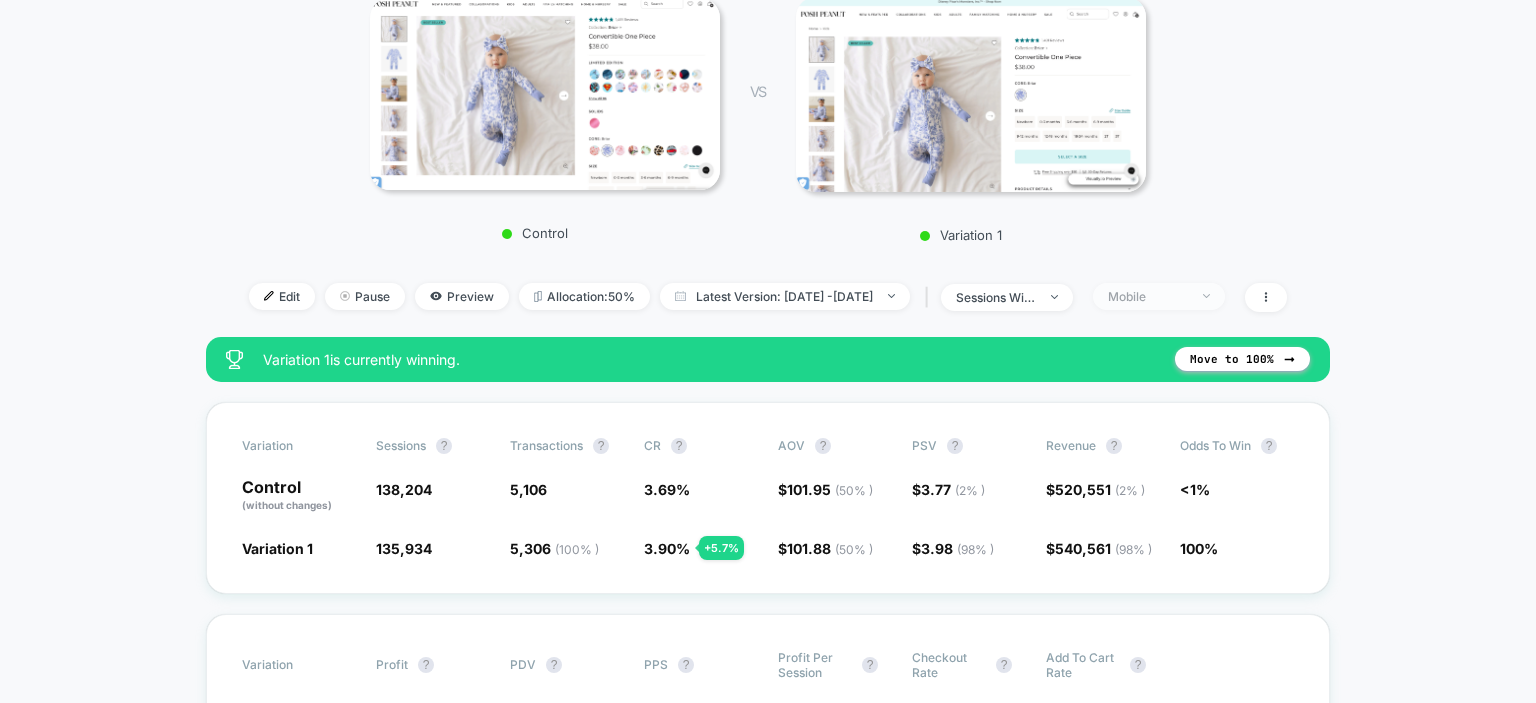 click on "Mobile" at bounding box center (1159, 296) 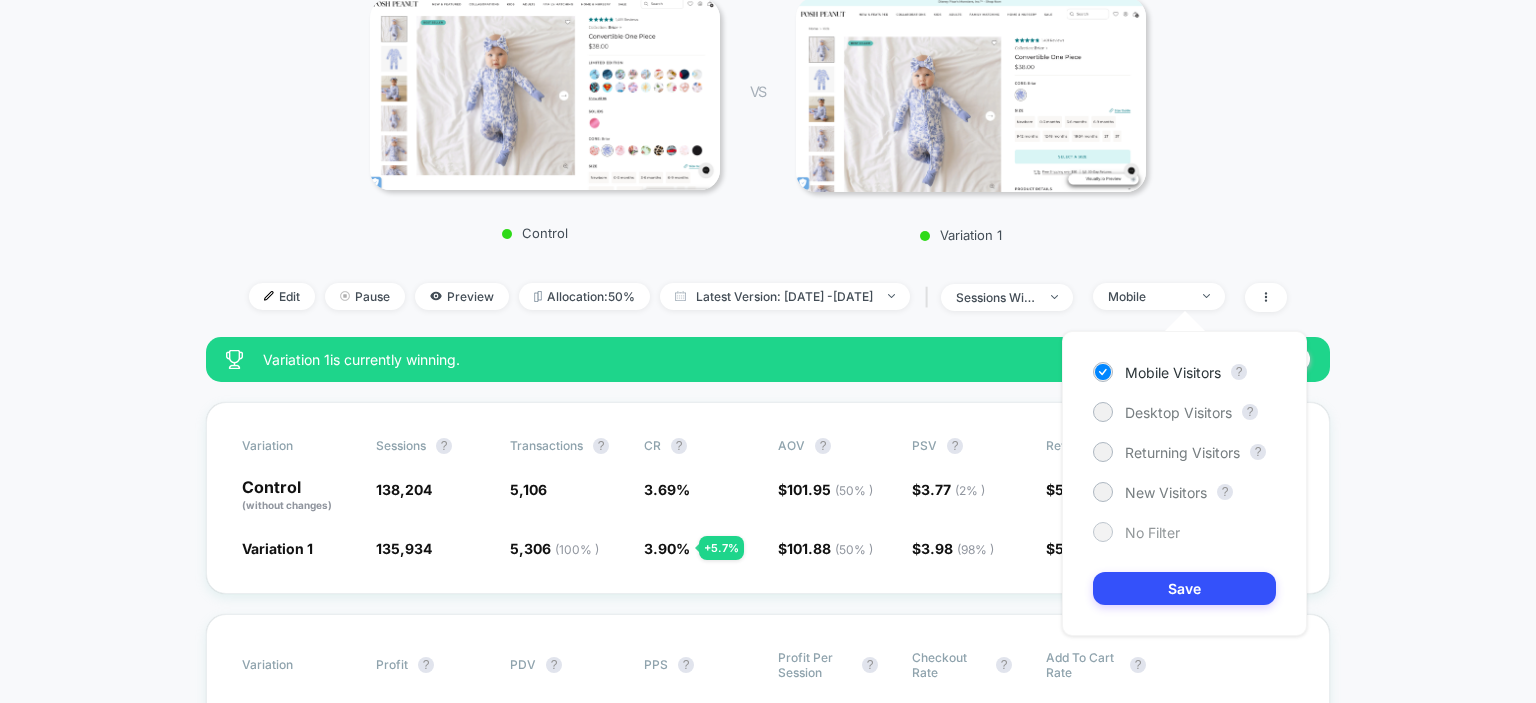 click on "No Filter" at bounding box center (1152, 532) 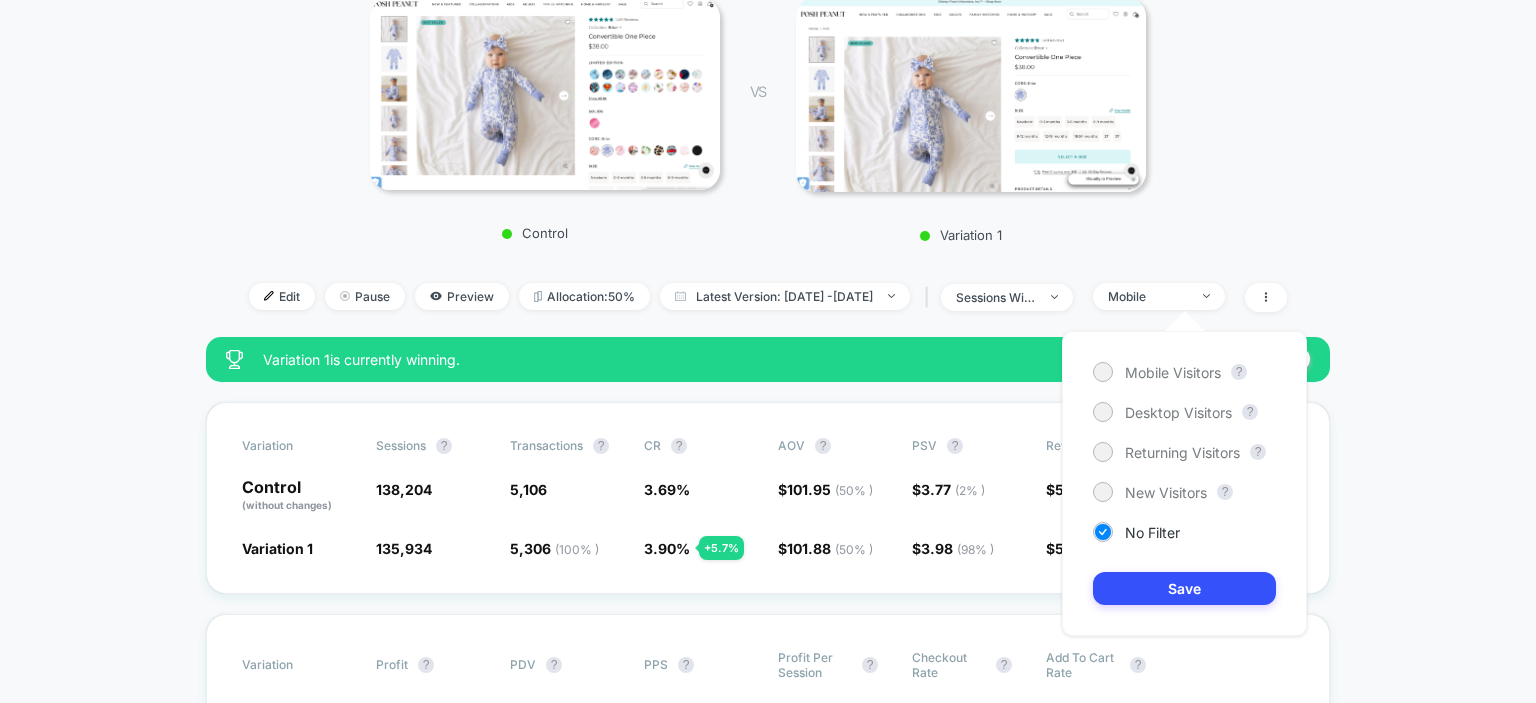 click on "Mobile Visitors ? Desktop Visitors ? Returning Visitors ? New Visitors ? No Filter Save" at bounding box center (1184, 483) 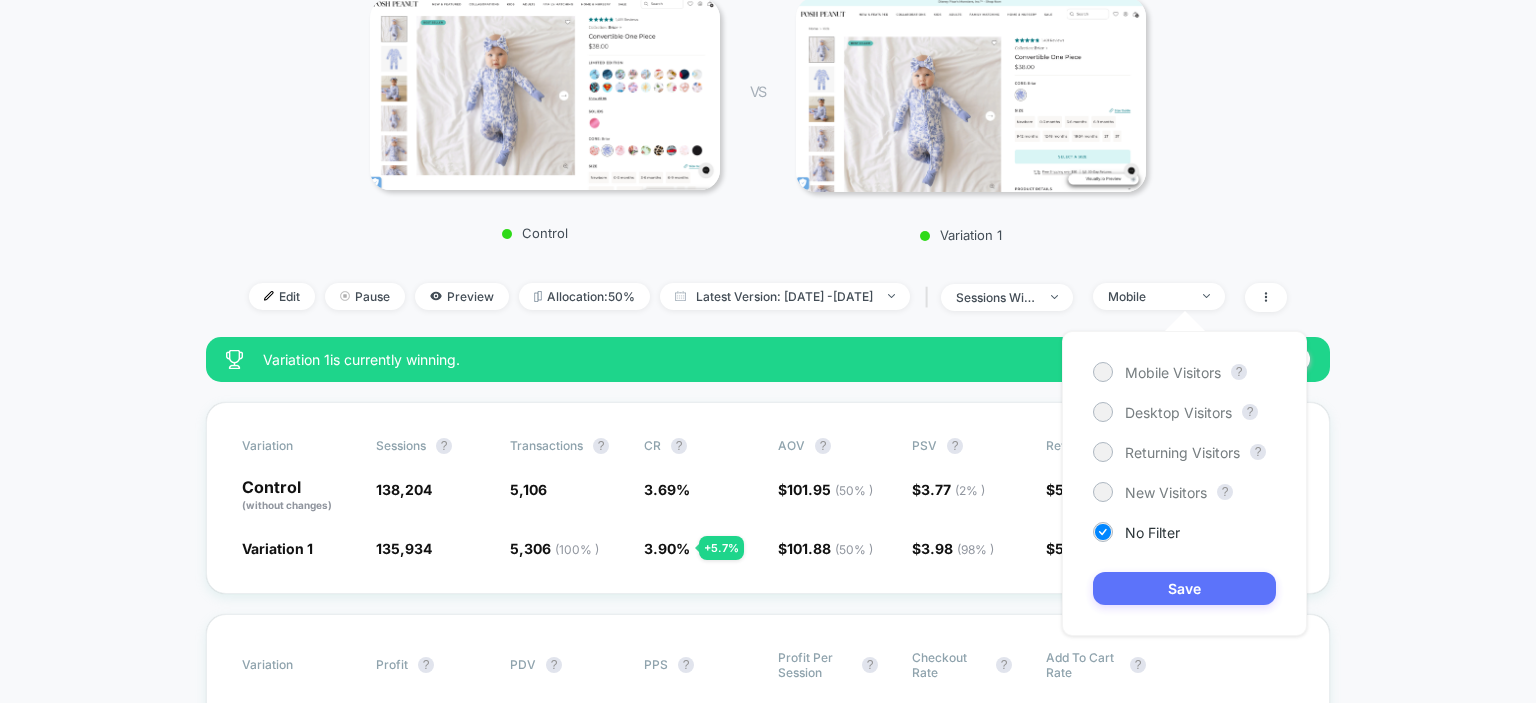 click on "Save" at bounding box center [1184, 588] 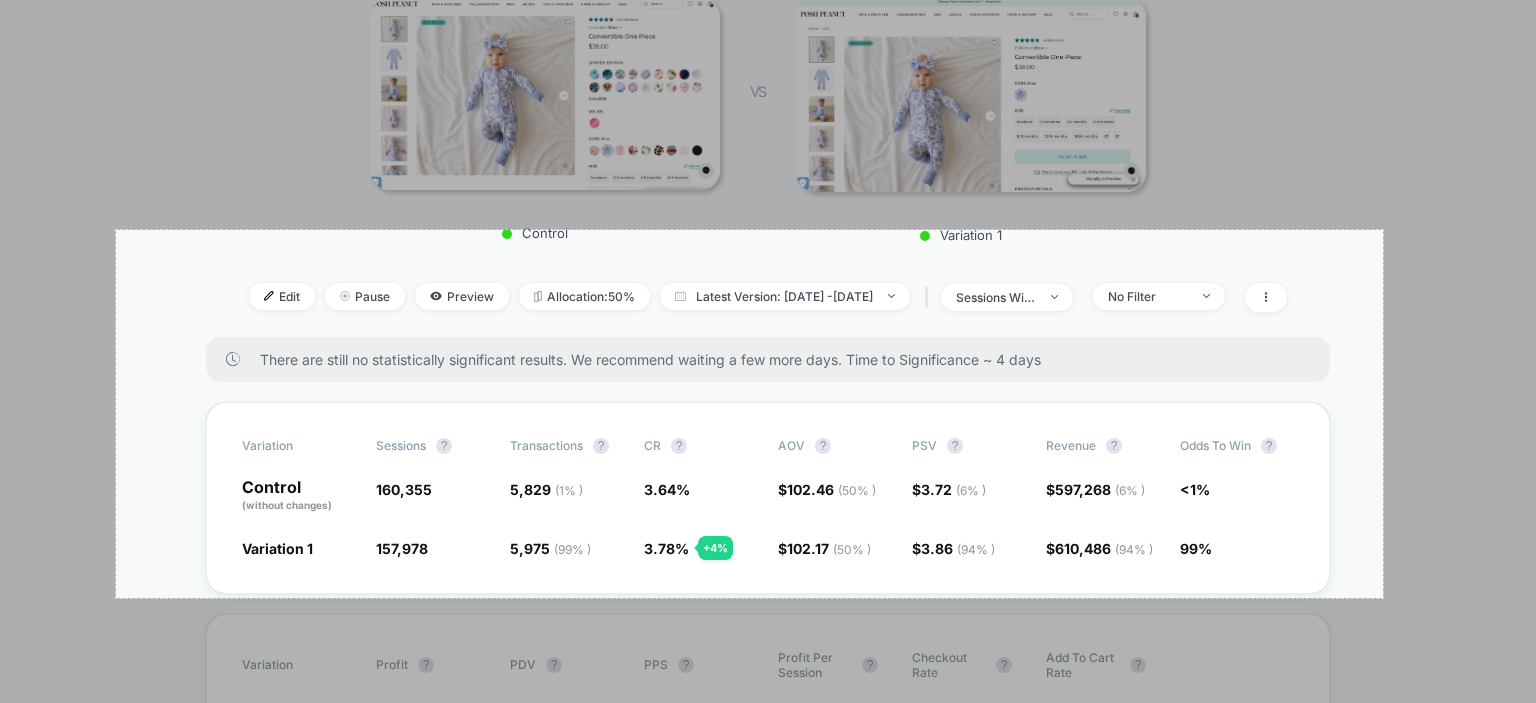 drag, startPoint x: 116, startPoint y: 230, endPoint x: 1383, endPoint y: 598, distance: 1319.3608 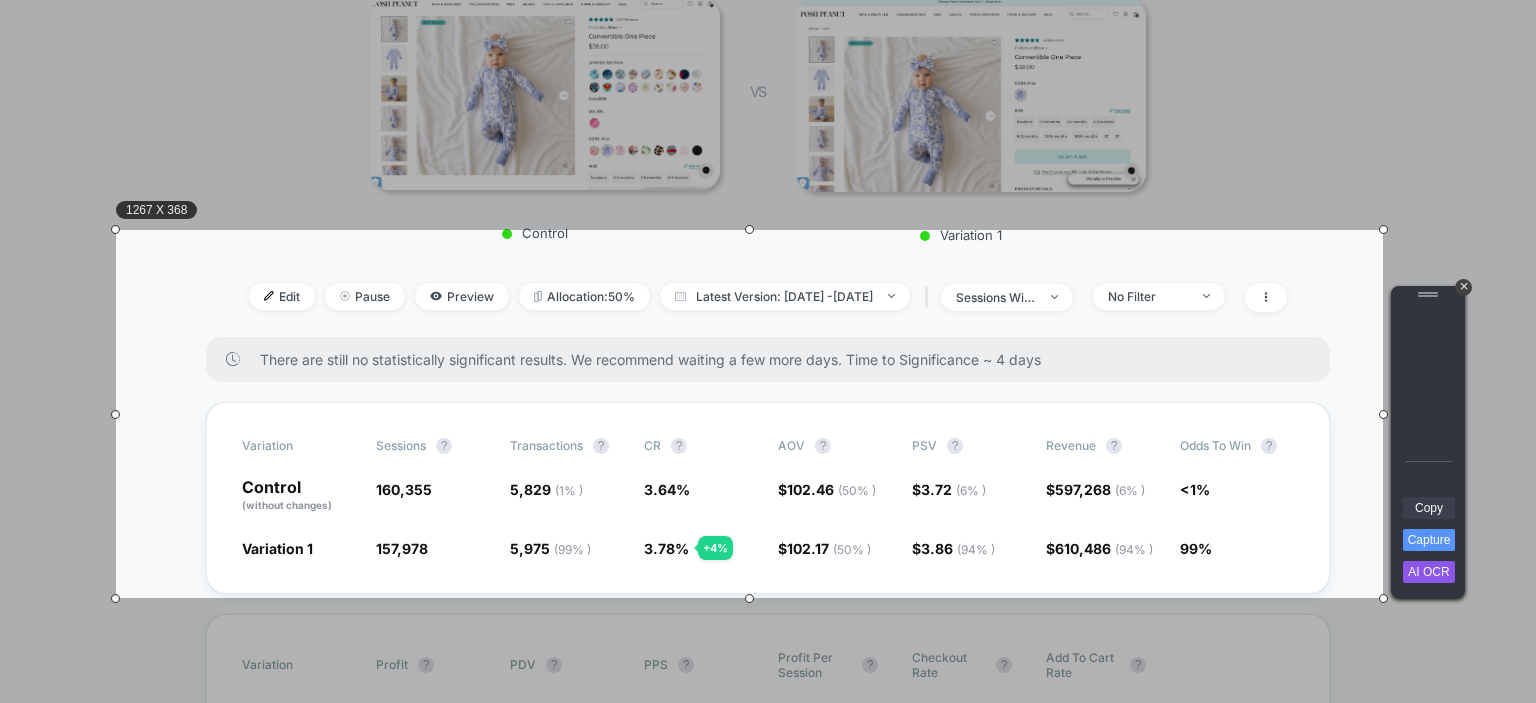 click on "Copy" at bounding box center (1429, 508) 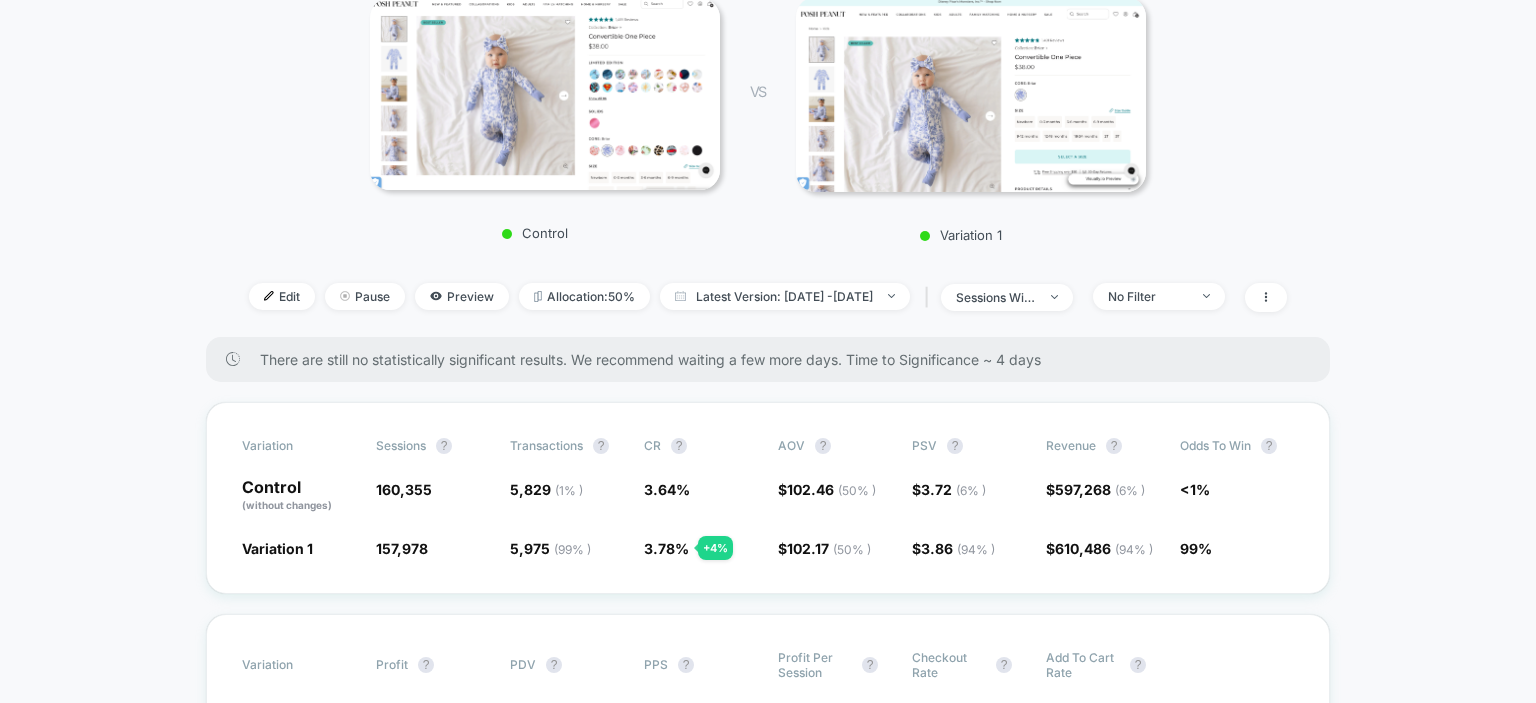 click on "< Back to all live experiences  M+D - PDP - Removing Color Swatches LIVE Click to view images Click to edit experience details + Add Description Start date: [DATE] (Last edit [DATE] by [PERSON_NAME][EMAIL_ADDRESS][DOMAIN_NAME]) Pages: all products Audience: All Visitors Device: all devices Trigger: Page Load Control VS Variation 1 Edit Pause  Preview Allocation:  50% Latest Version:     [DATE]    -    [DATE] |   sessions with impression   No Filter" at bounding box center [768, 70] 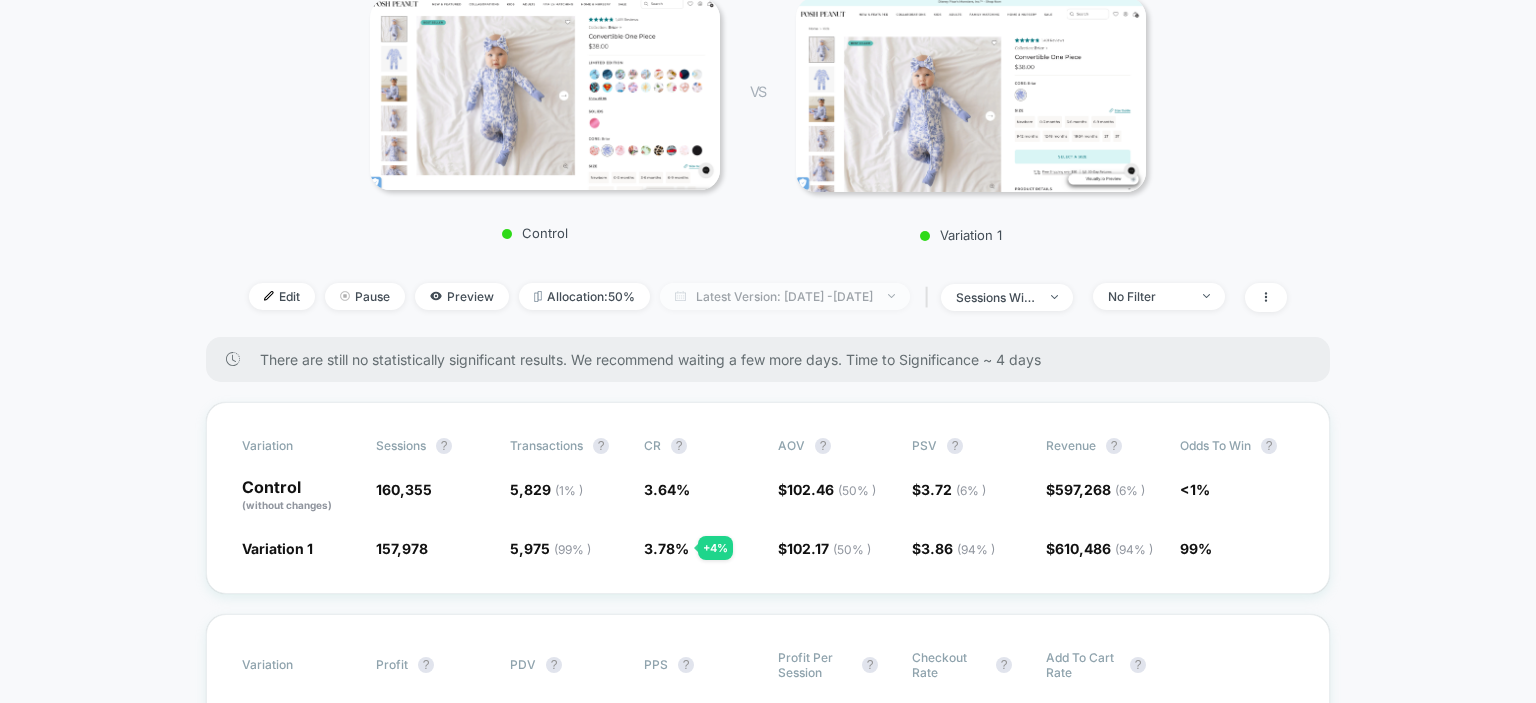 click on "Latest Version:     [DATE]    -    [DATE]" at bounding box center (785, 296) 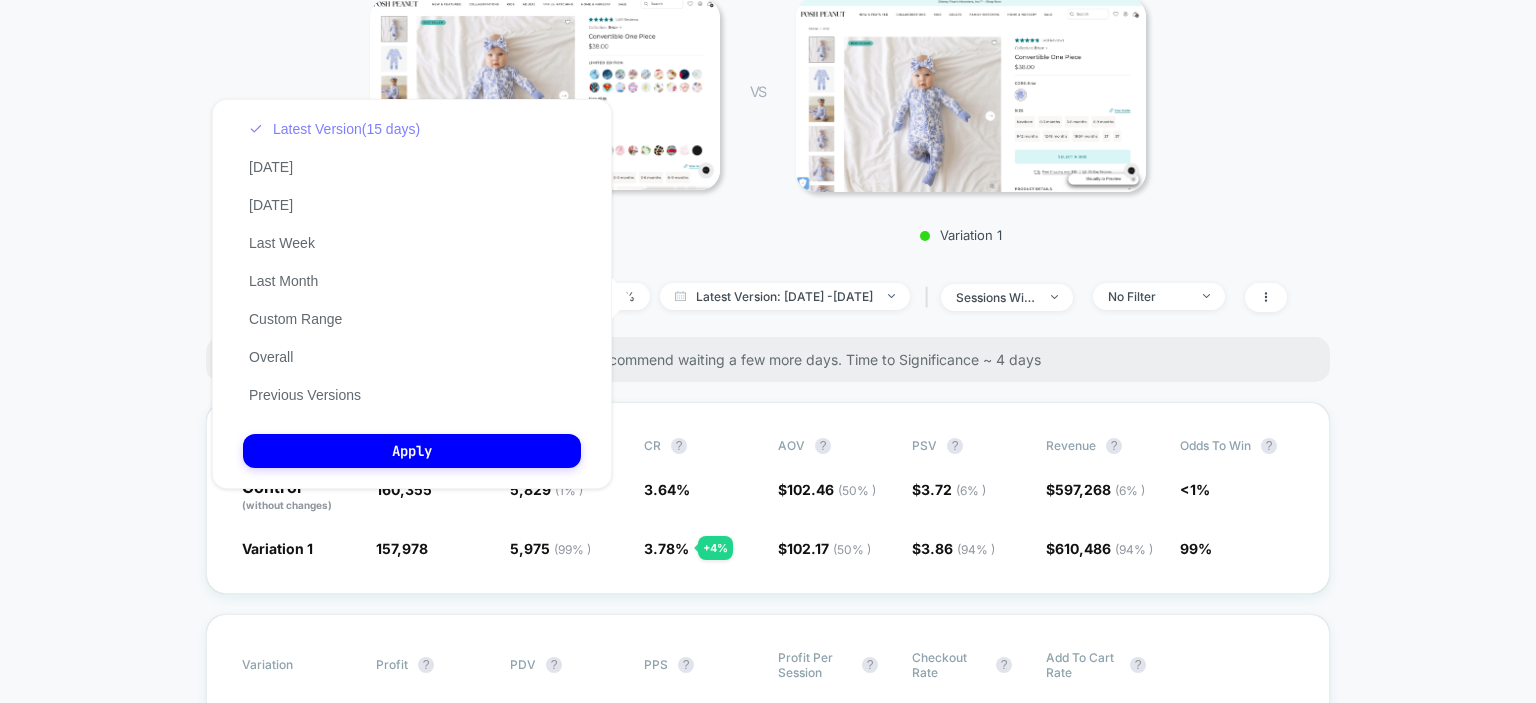 click on "Latest Version  (15 days)" at bounding box center (334, 129) 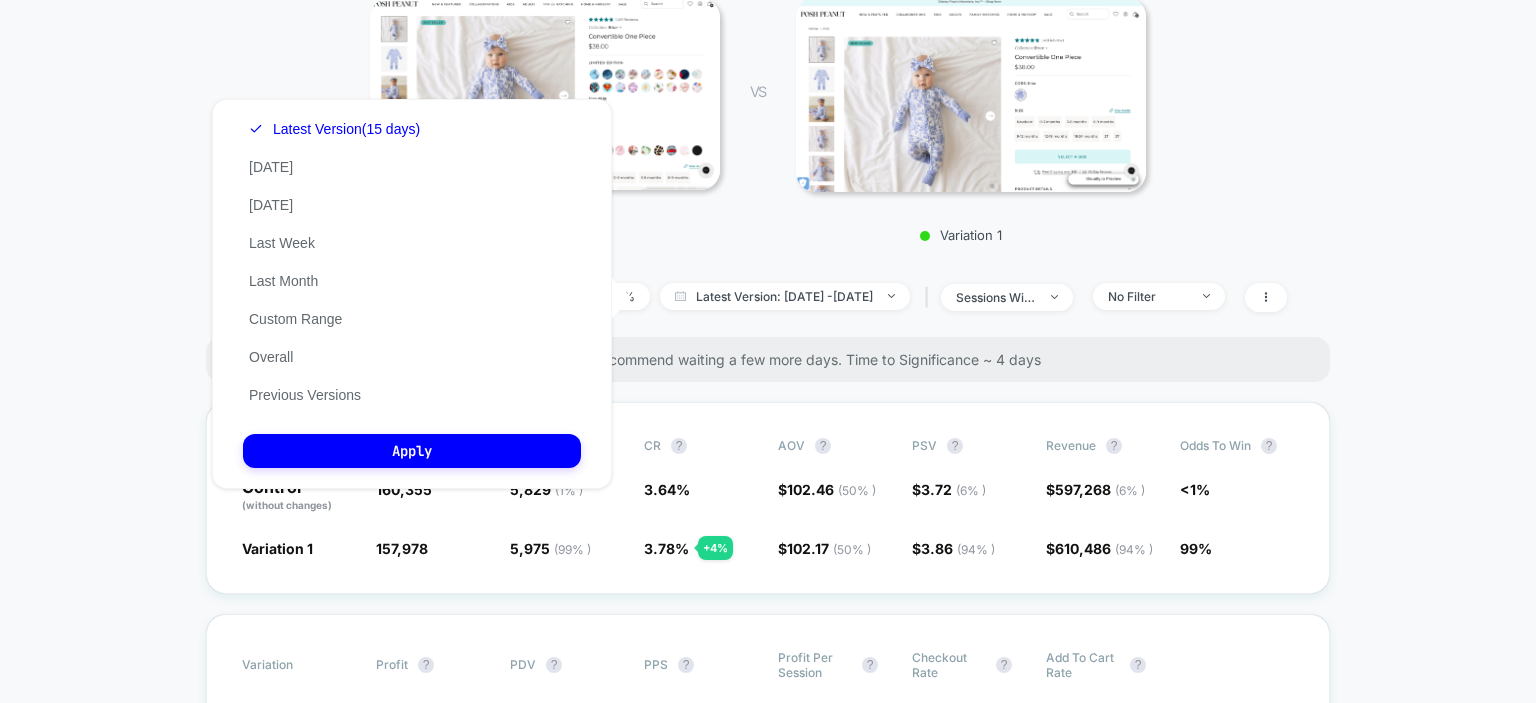 click on "Custom Range" at bounding box center [295, 319] 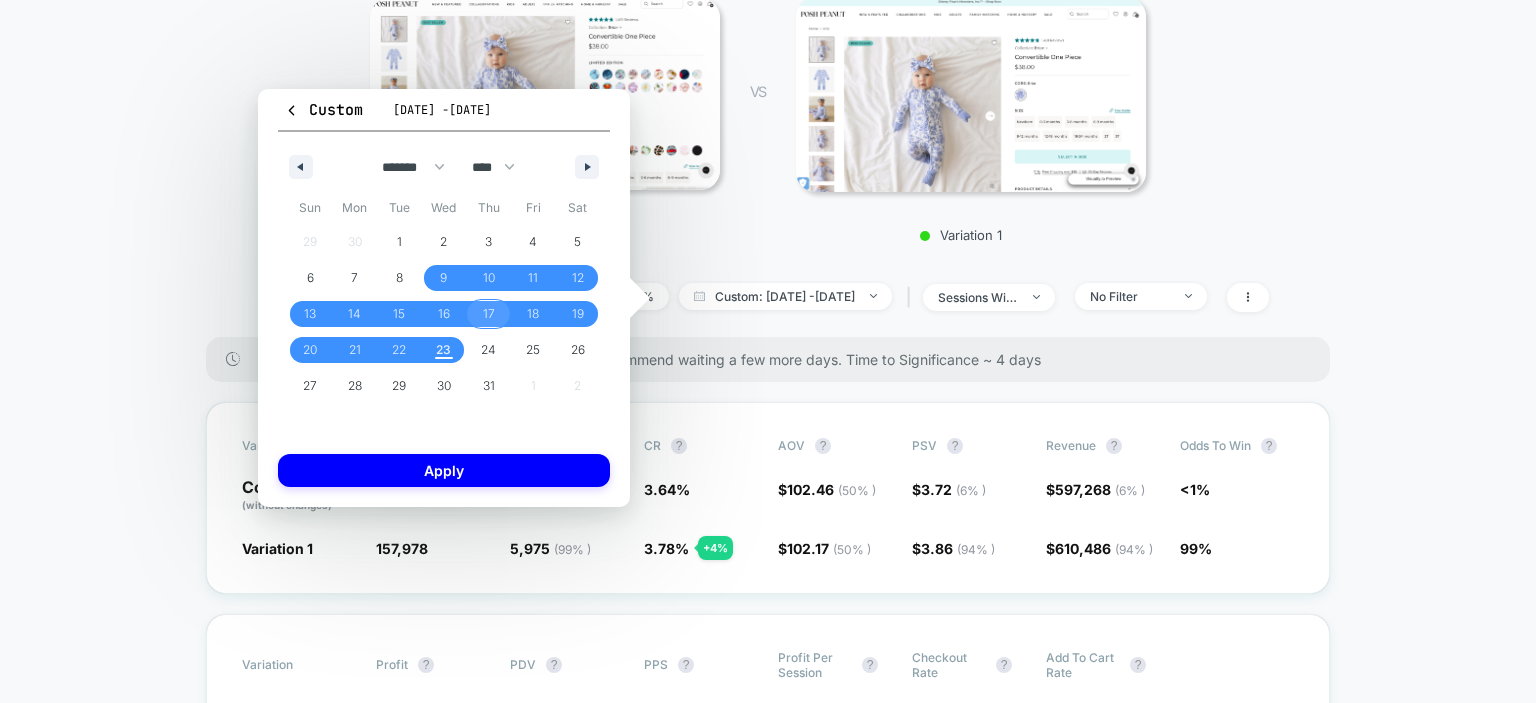 click on "17" at bounding box center (489, 314) 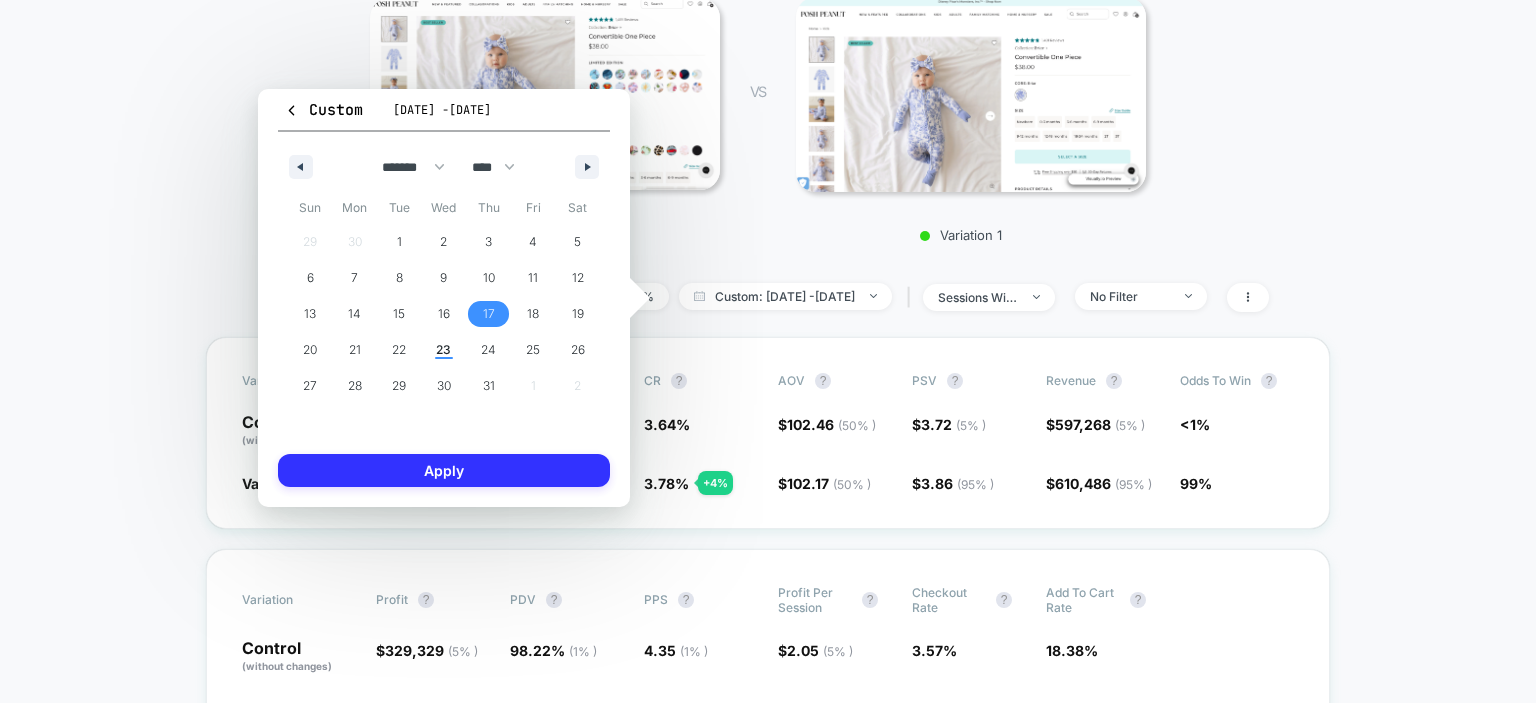click on "Apply" at bounding box center [444, 470] 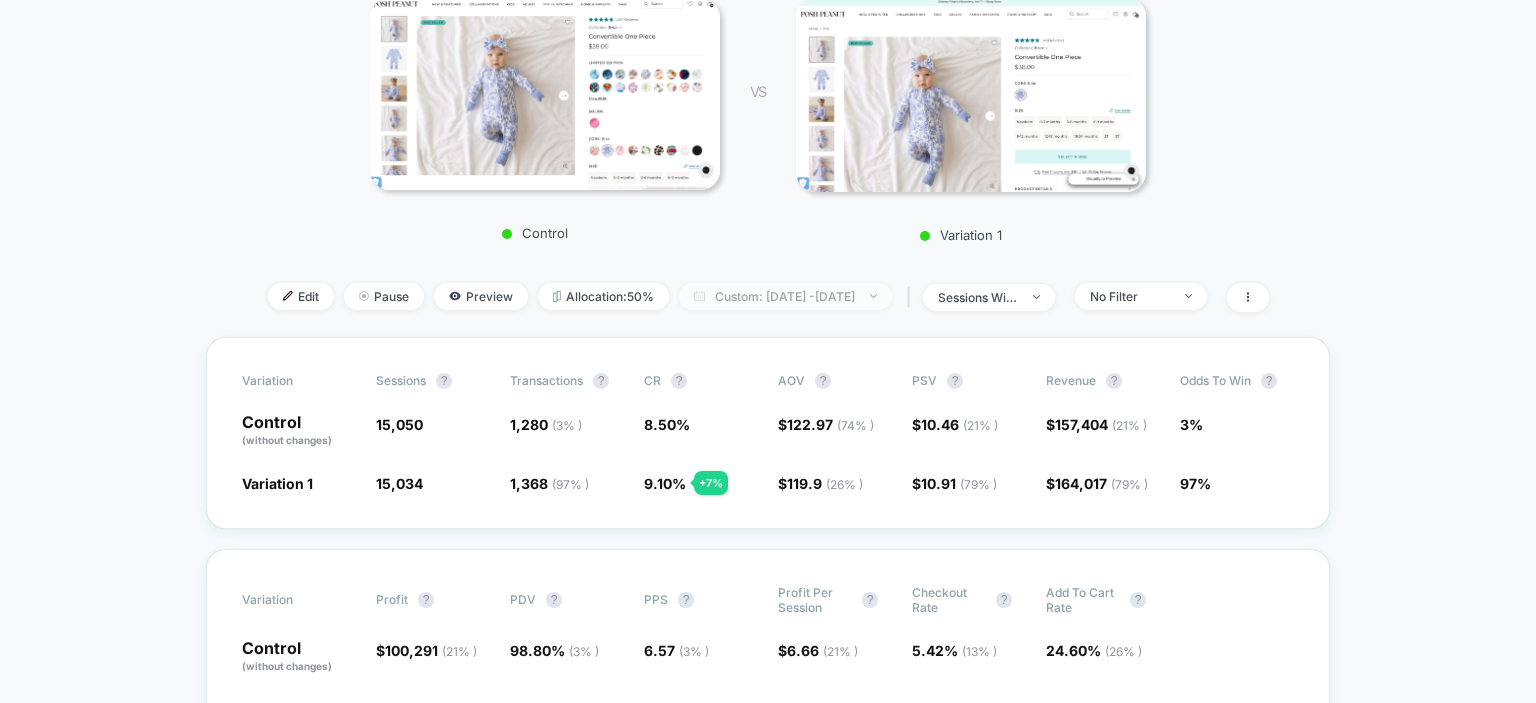 click on "Custom:     [DATE]    -    [DATE]" at bounding box center [785, 296] 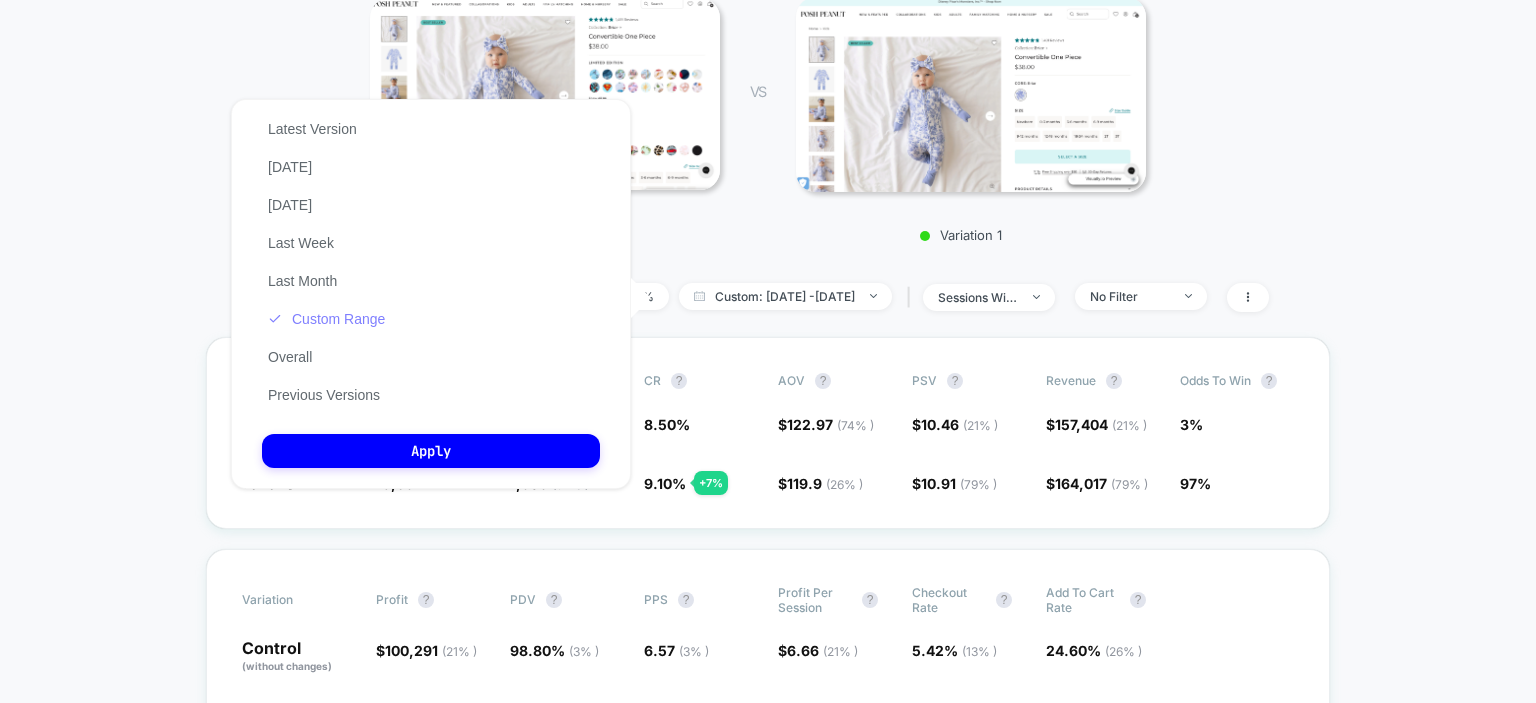 click on "Custom Range" at bounding box center (326, 319) 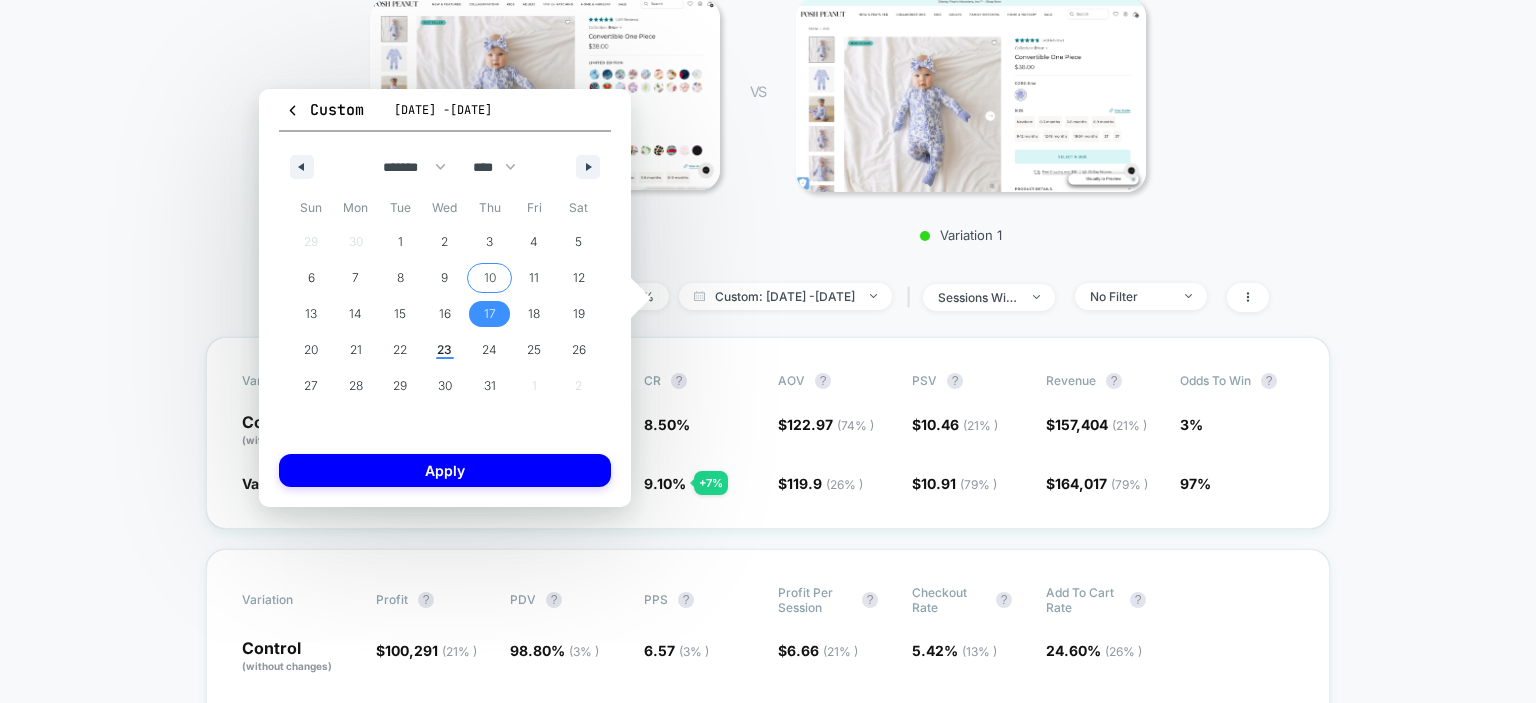 click on "10" at bounding box center [489, 278] 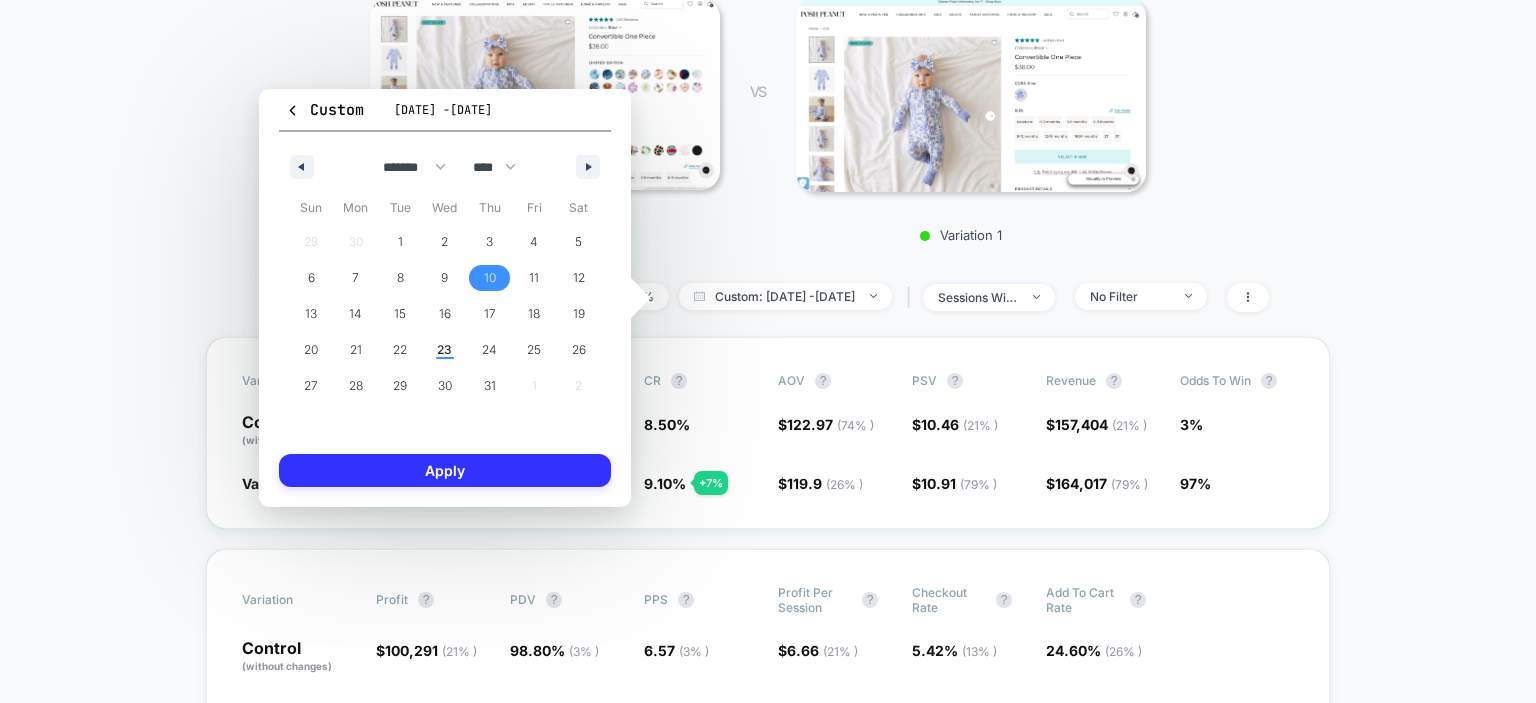 click on "Apply" at bounding box center (445, 470) 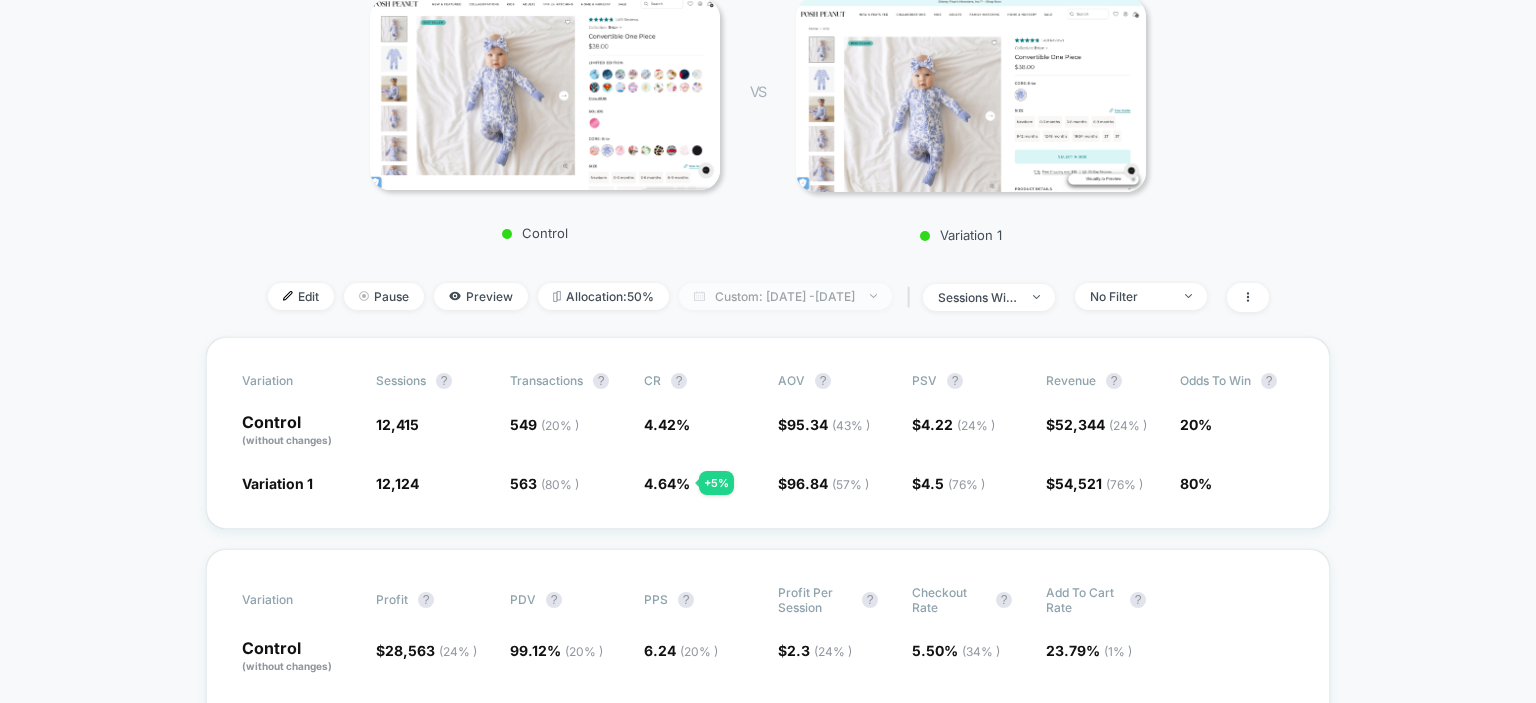 click on "Custom:     [DATE]    -    [DATE]" at bounding box center [785, 296] 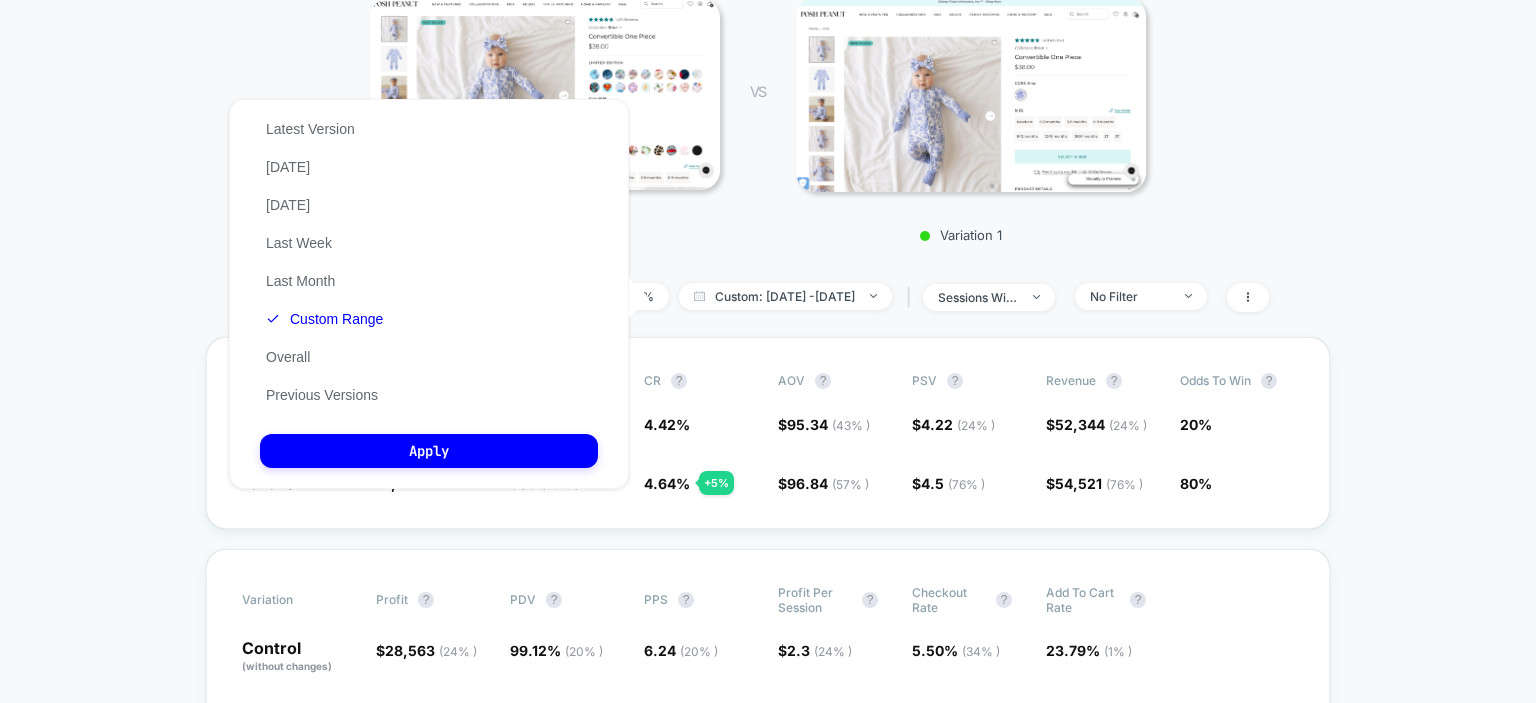 click on "Latest Version  [DATE] [DATE] Last Week Last Month Custom Range Overall Previous Versions" at bounding box center [324, 262] 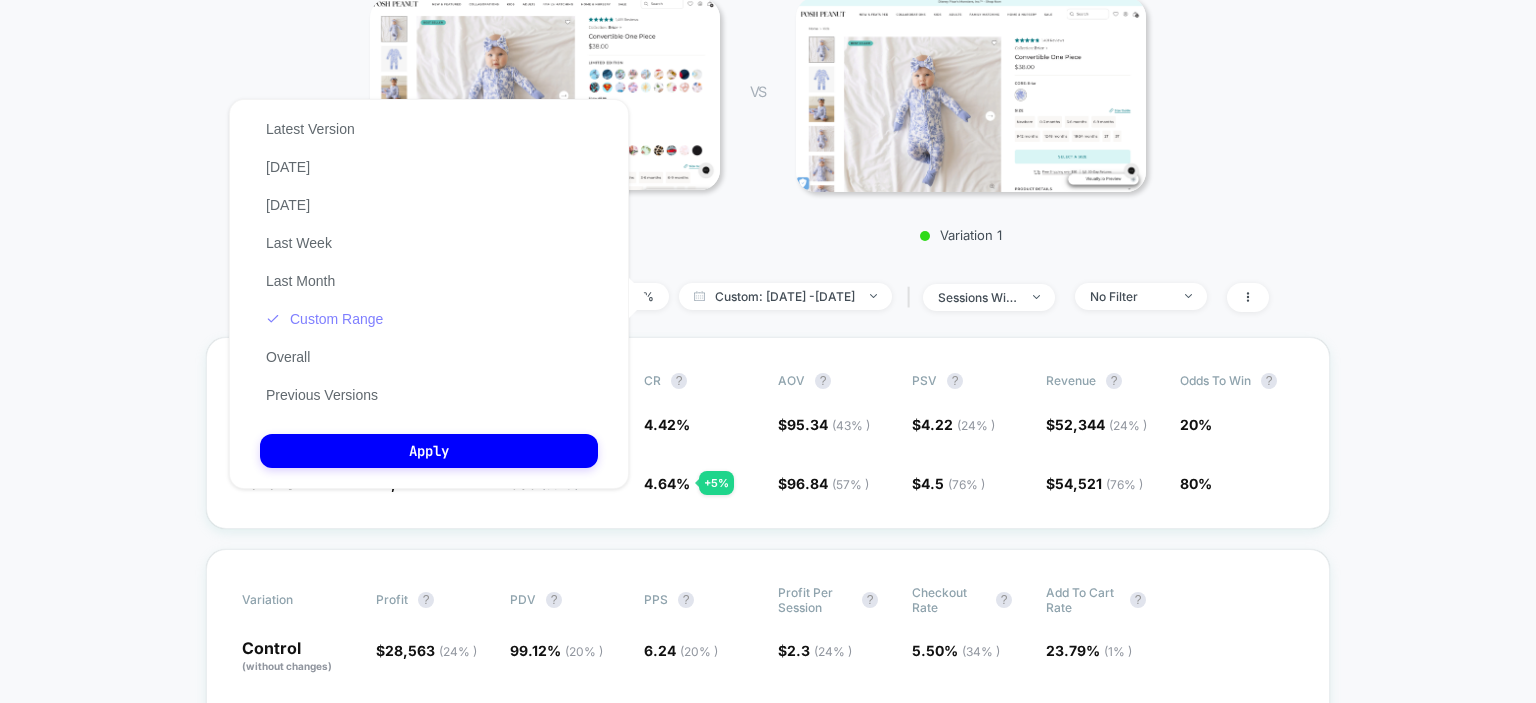 click on "Custom Range" at bounding box center (324, 319) 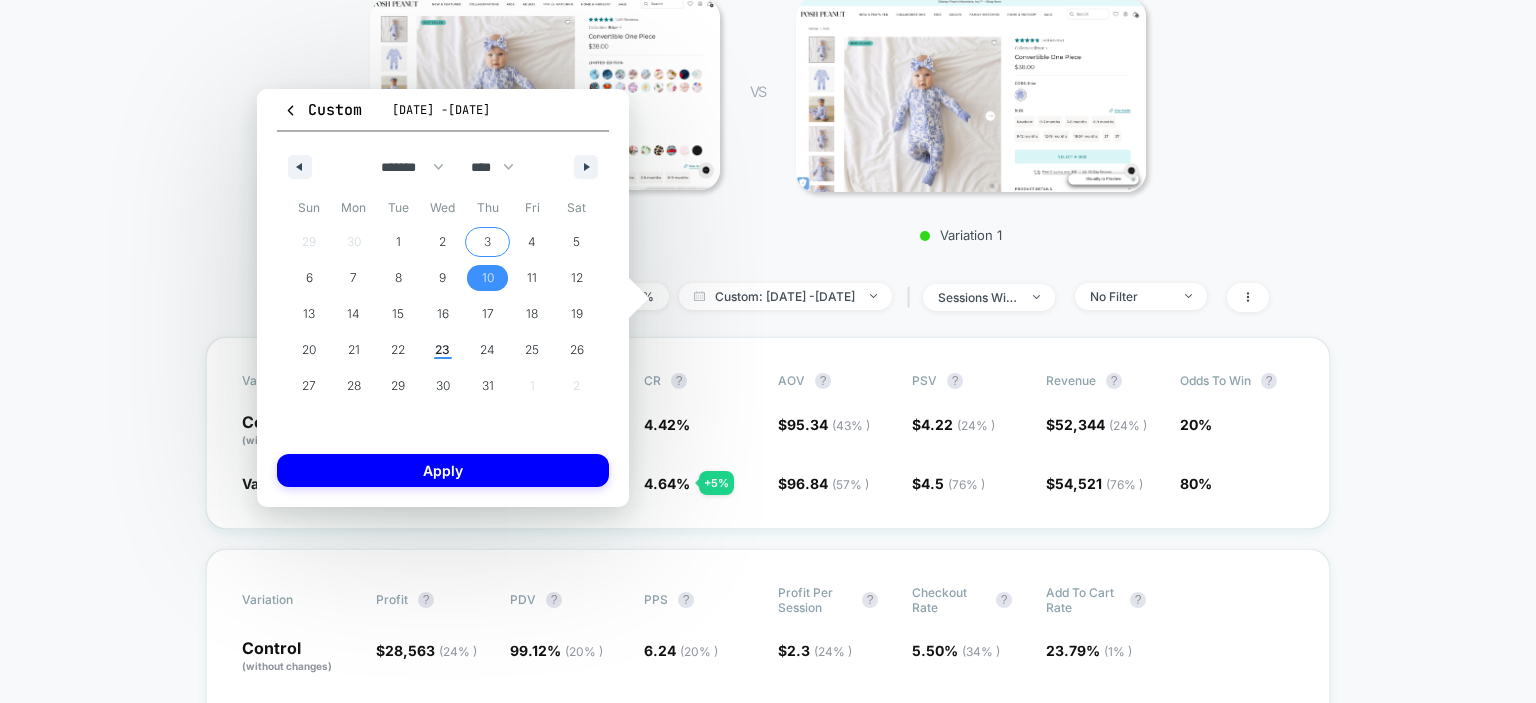 click on "3" at bounding box center [487, 242] 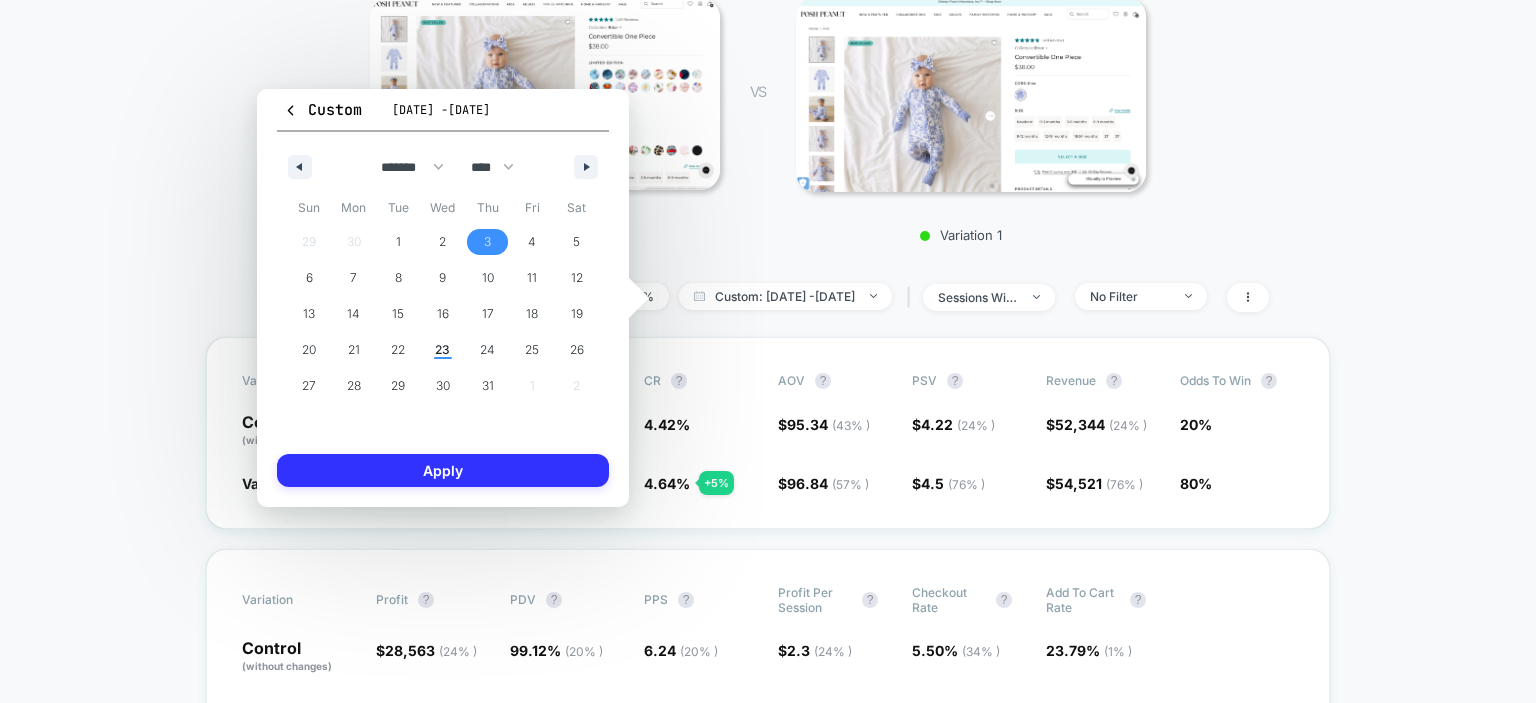 click on "Apply" at bounding box center (443, 470) 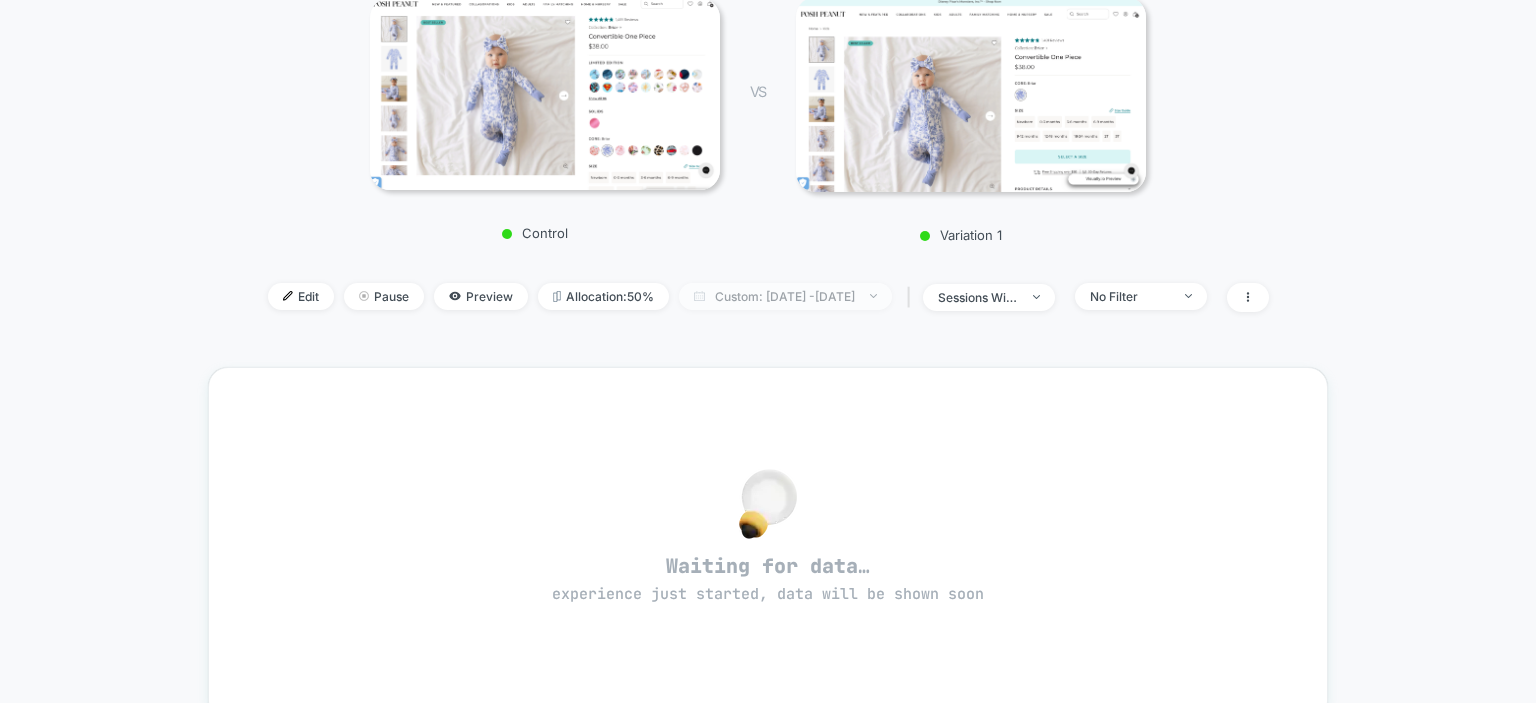 click on "Custom:     [DATE]    -    [DATE]" at bounding box center (785, 296) 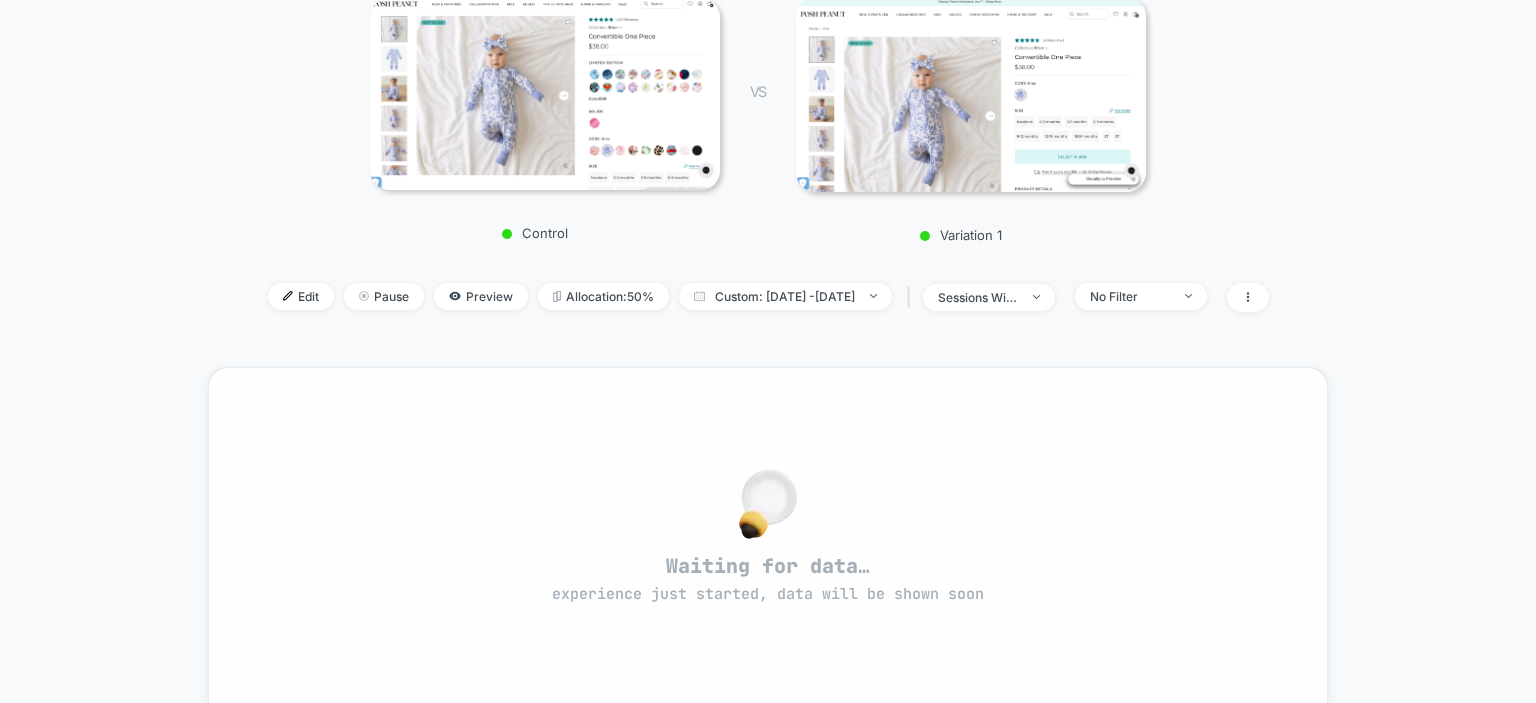 select on "*" 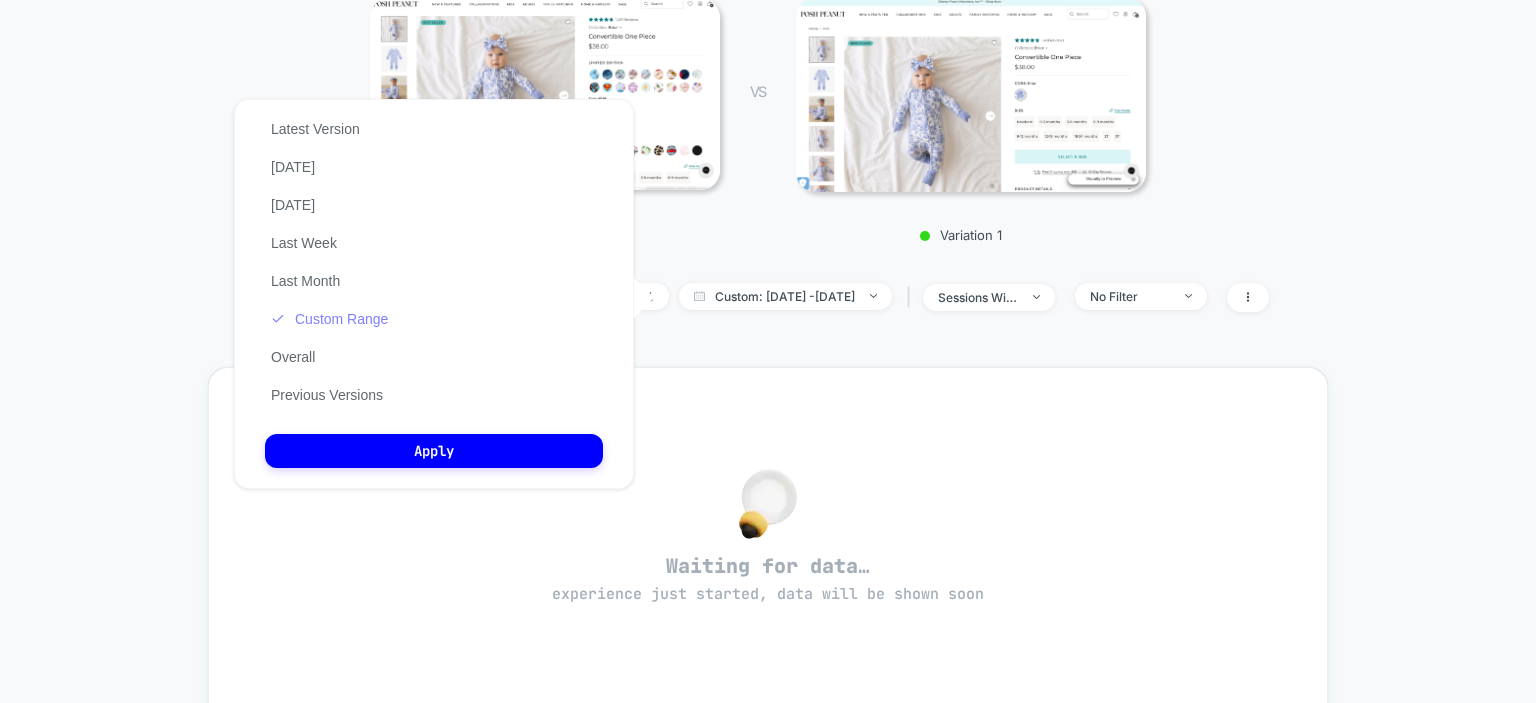 click on "Custom Range" at bounding box center (329, 319) 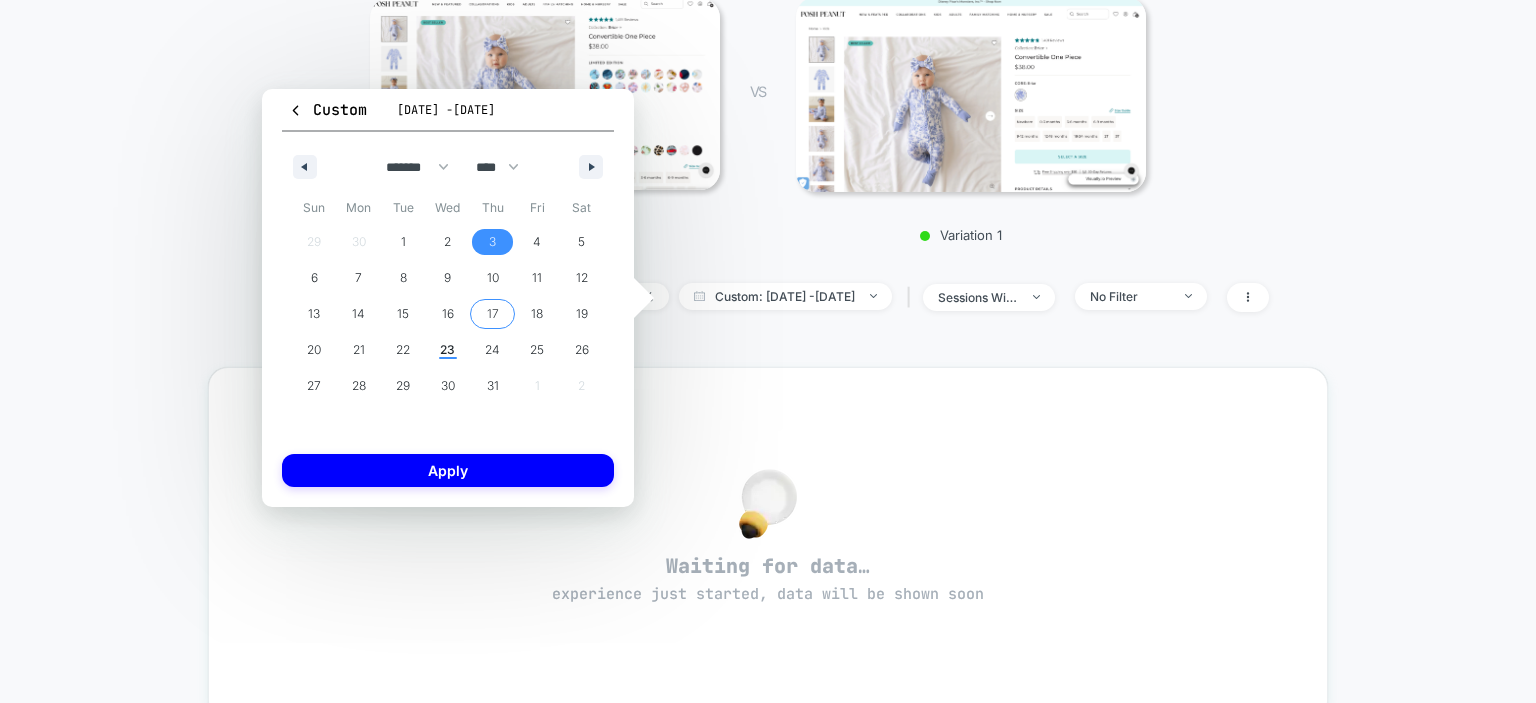 click on "17" at bounding box center (493, 314) 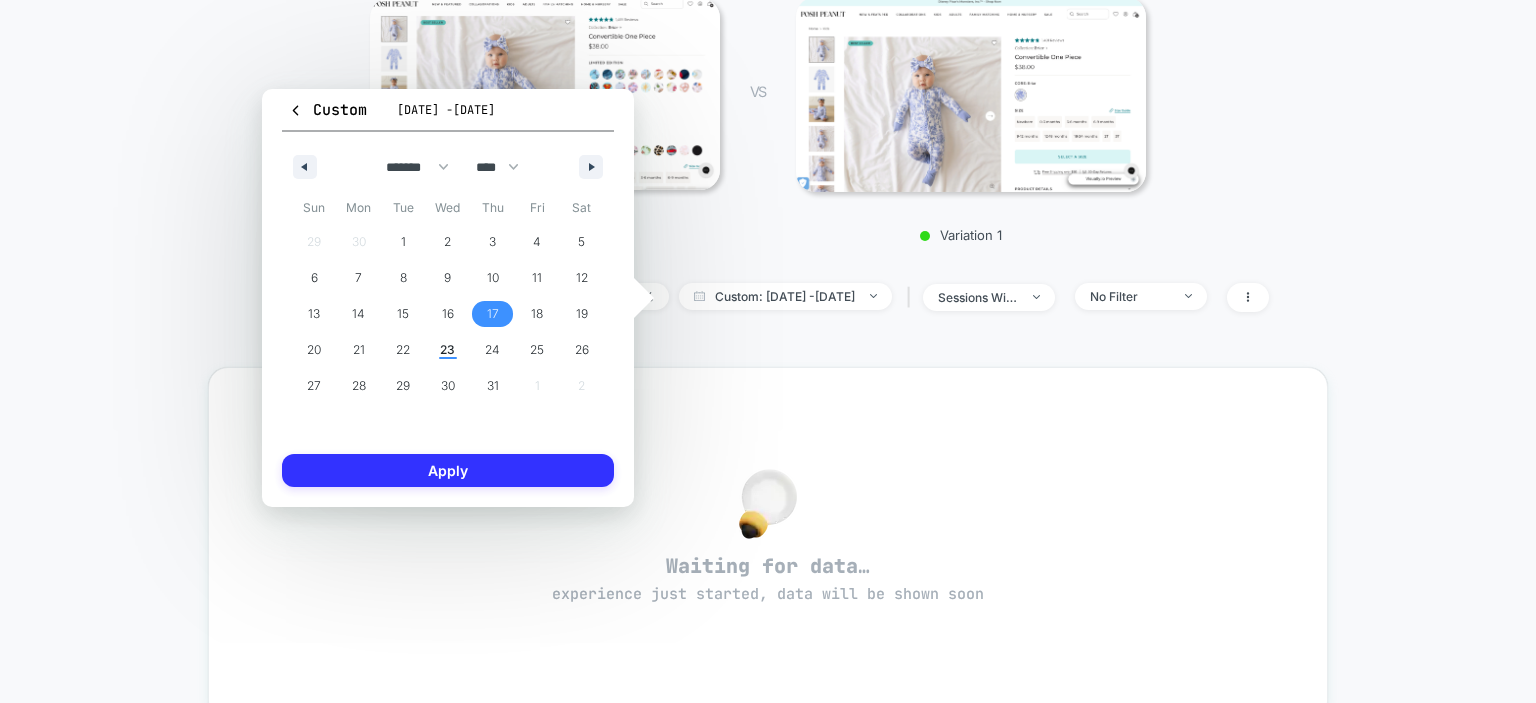 click on "Apply" at bounding box center (448, 470) 